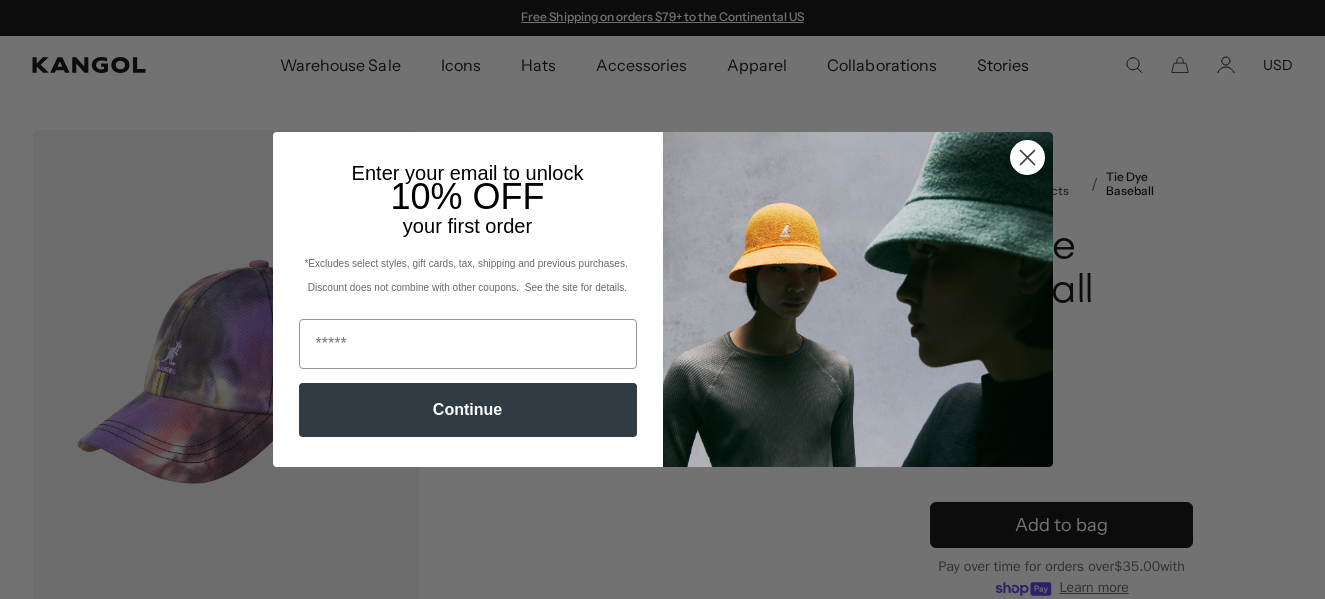 scroll, scrollTop: 986, scrollLeft: 0, axis: vertical 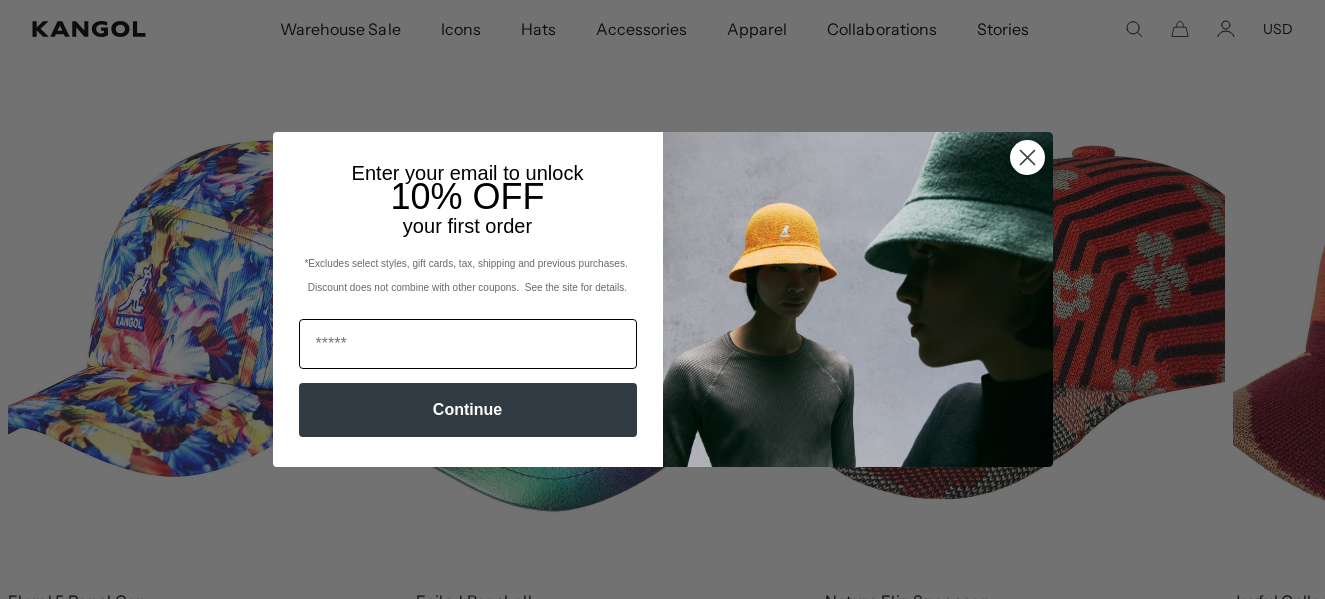 click at bounding box center (468, 344) 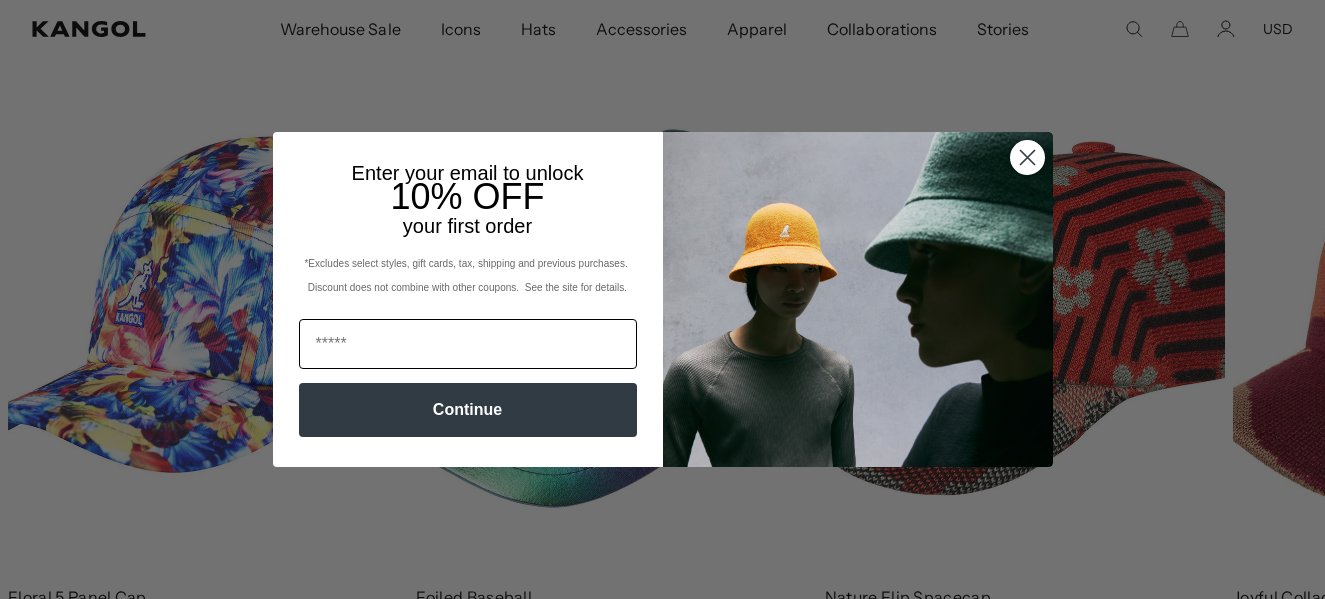 scroll, scrollTop: 0, scrollLeft: 412, axis: horizontal 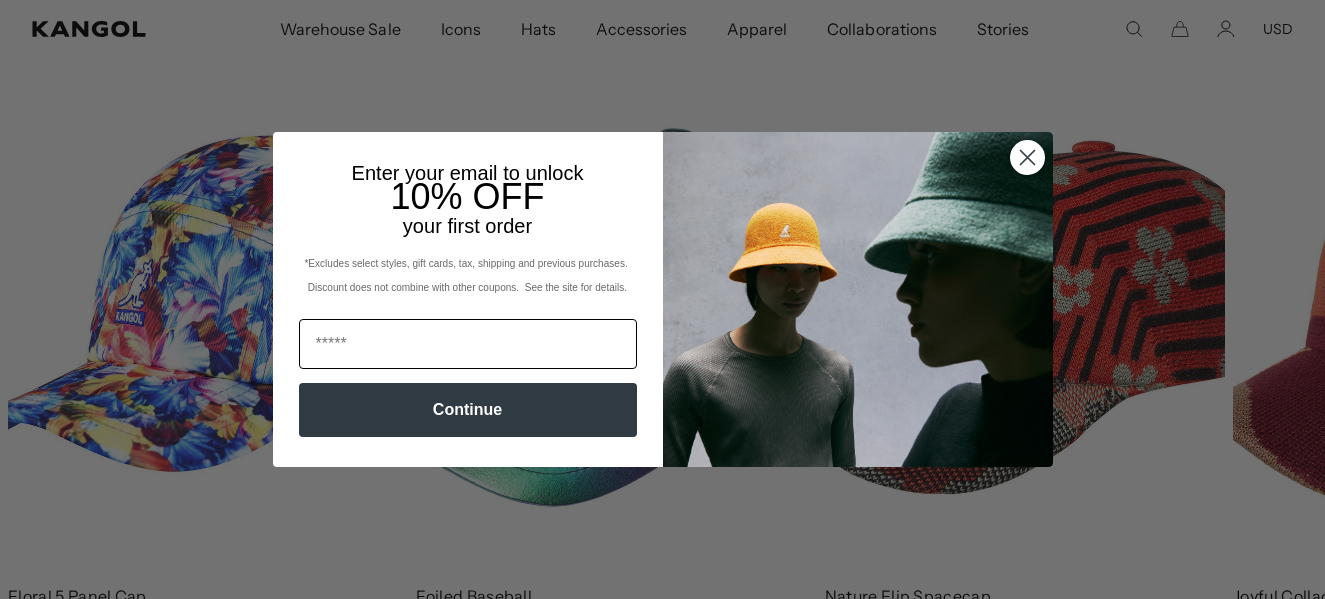 click at bounding box center (468, 344) 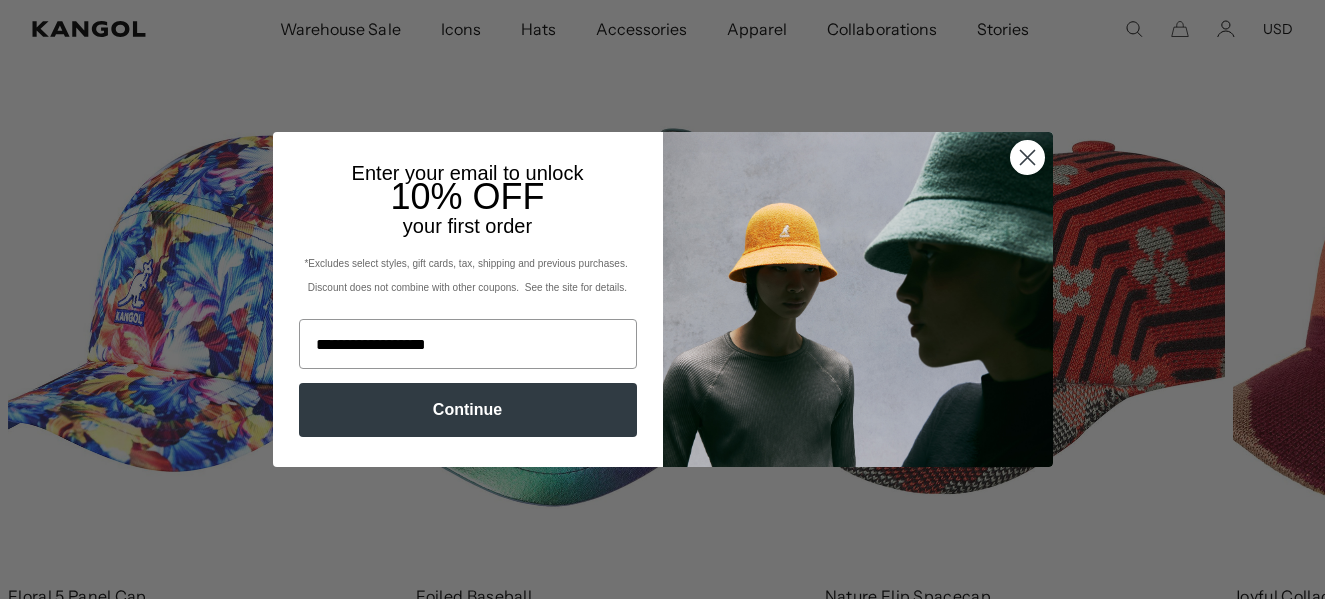click on "Continue" at bounding box center (468, 410) 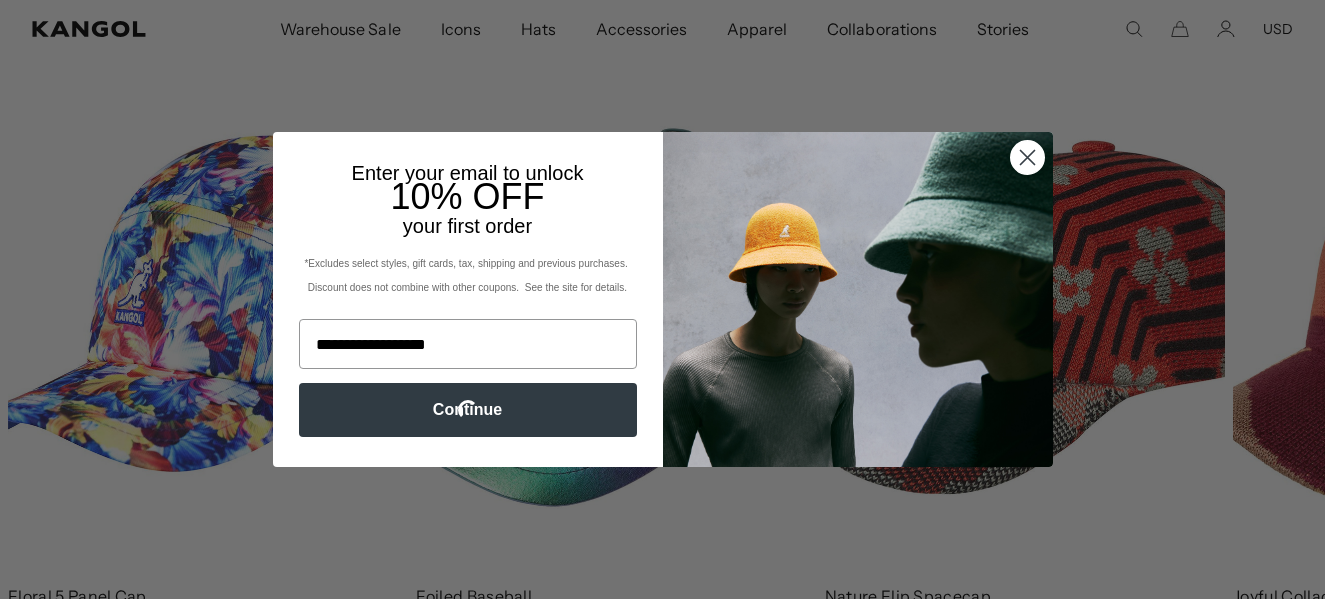 scroll, scrollTop: 0, scrollLeft: 0, axis: both 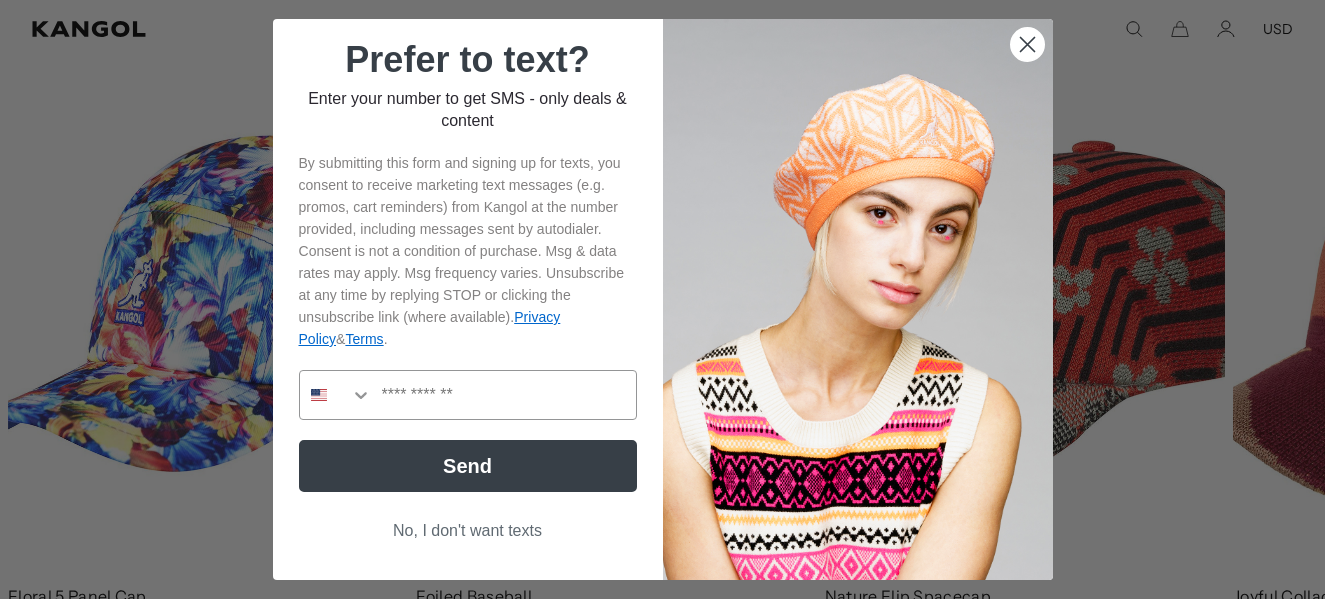 click 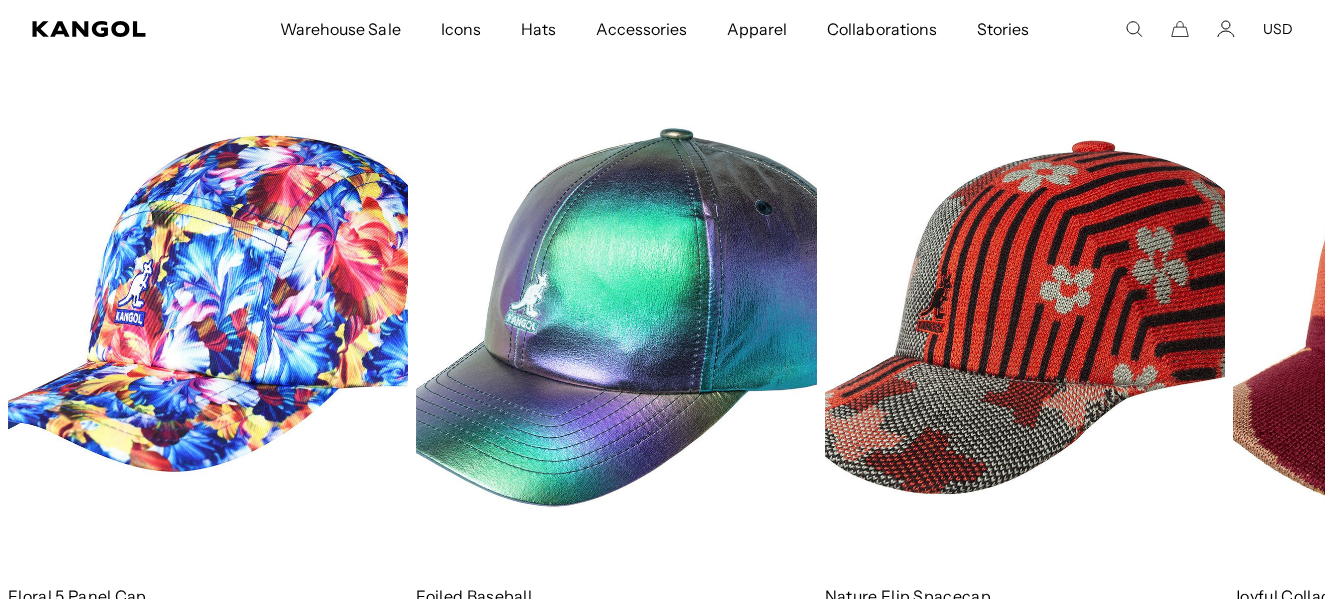 scroll, scrollTop: 0, scrollLeft: 412, axis: horizontal 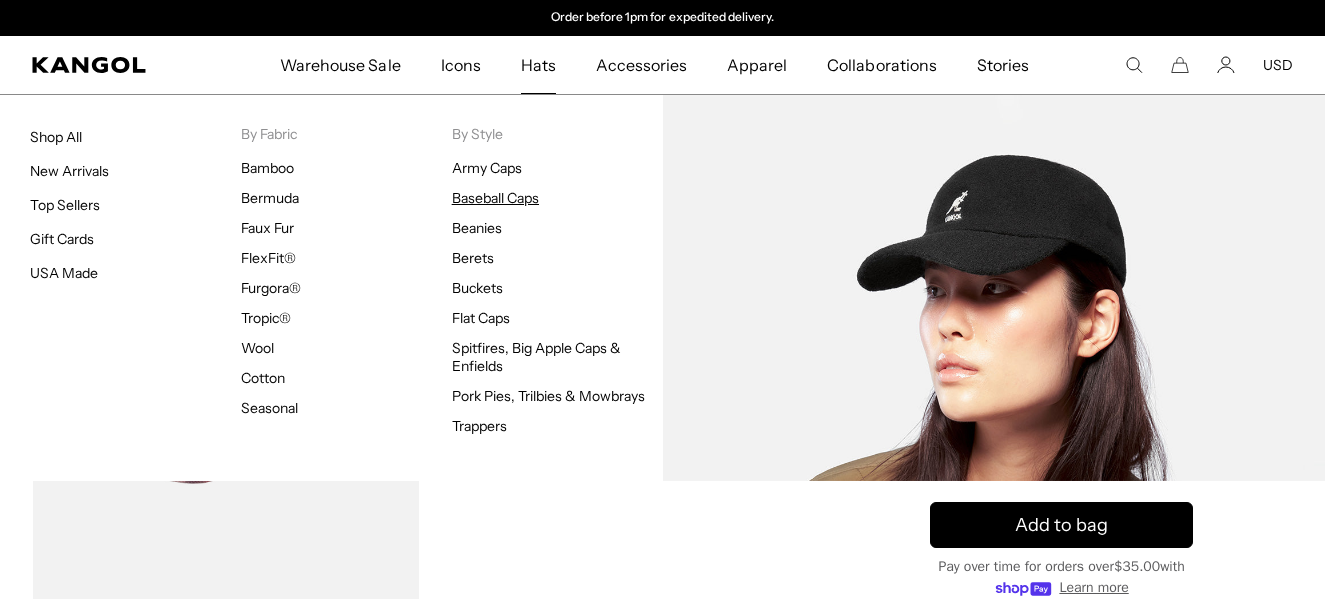 click on "Baseball Caps" at bounding box center (495, 198) 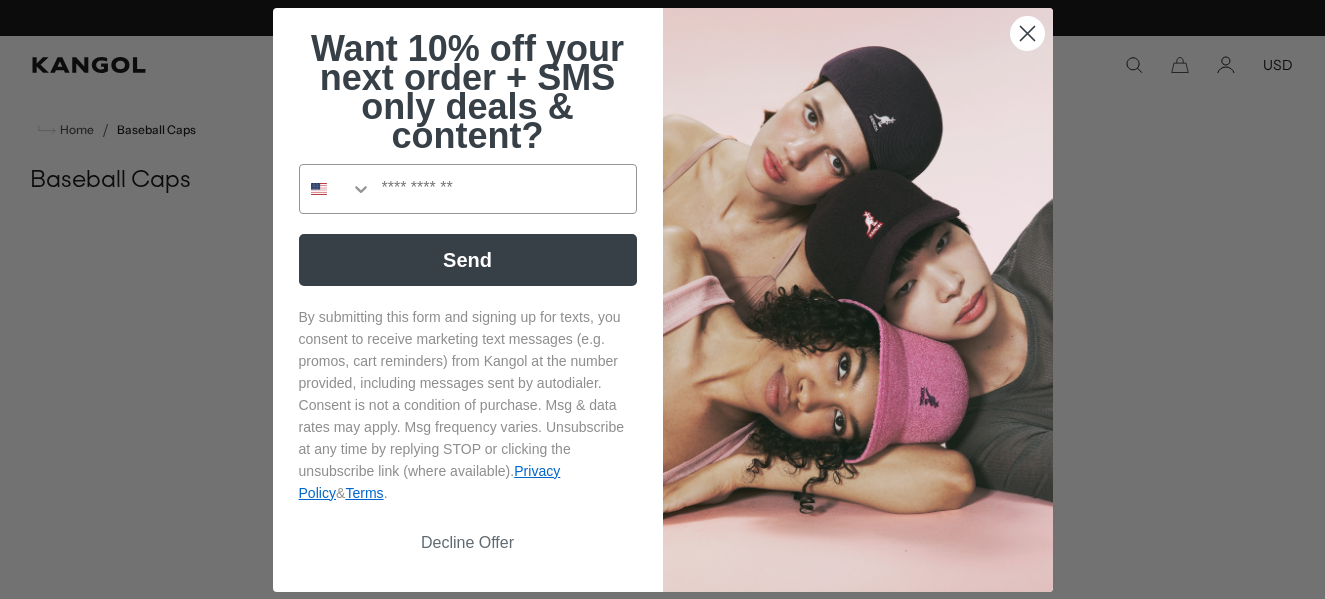 scroll, scrollTop: 0, scrollLeft: 0, axis: both 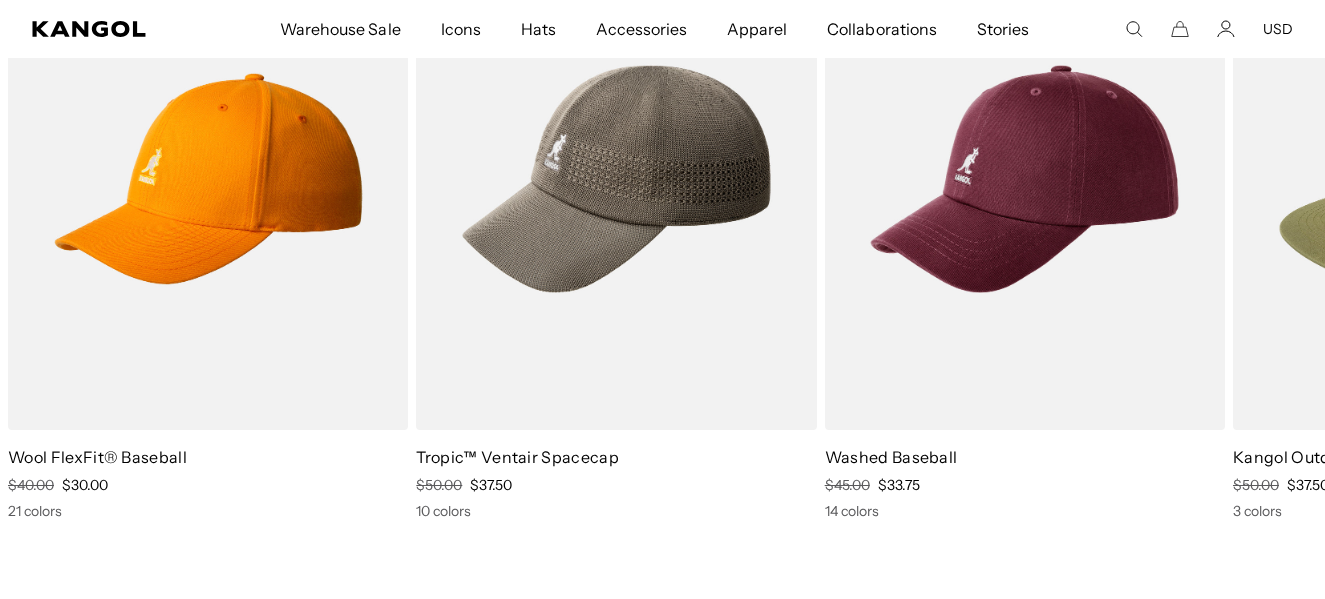 drag, startPoint x: 1332, startPoint y: 62, endPoint x: 1340, endPoint y: 496, distance: 434.07373 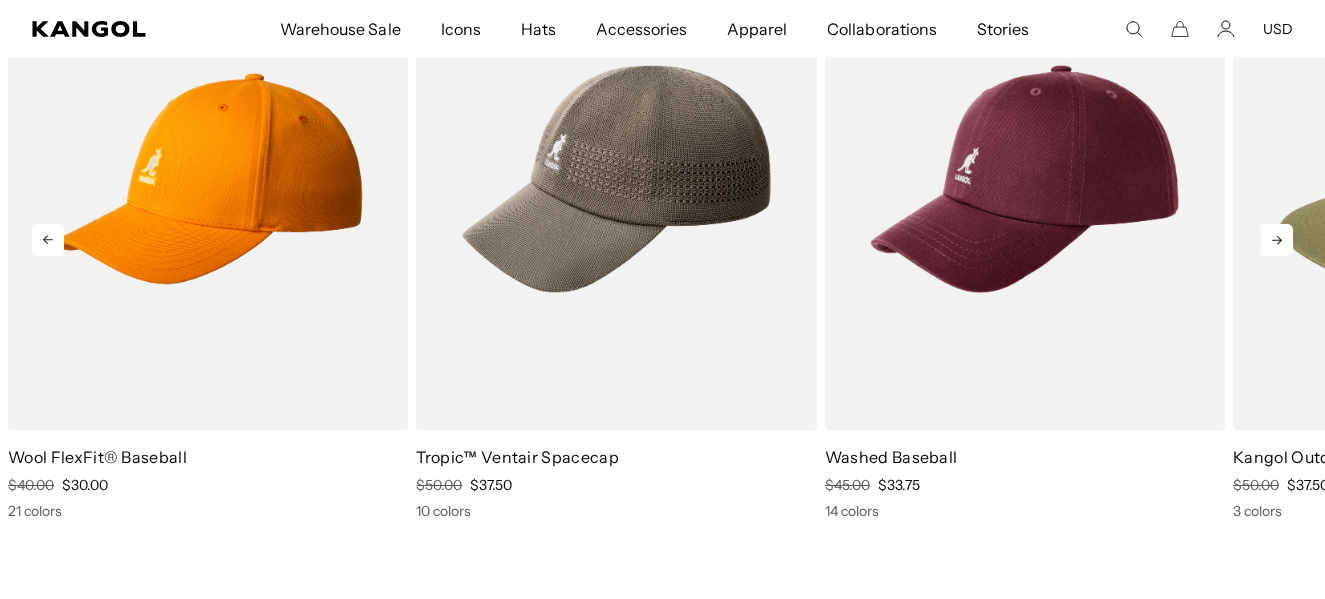 click 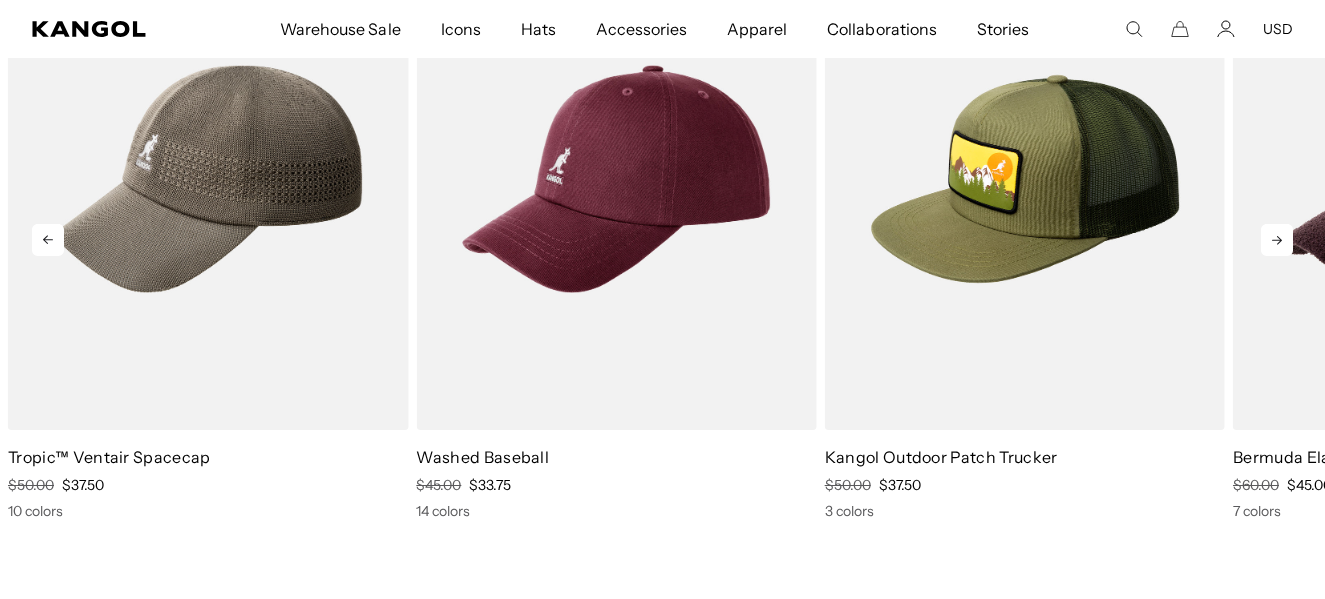 click 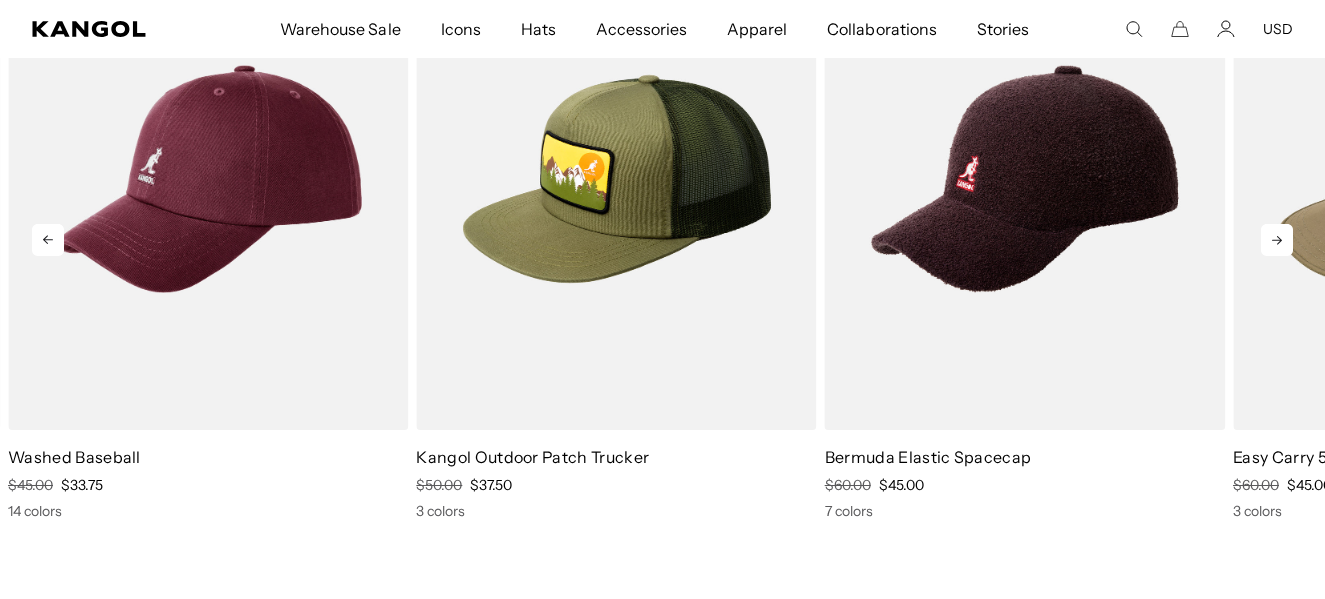 click 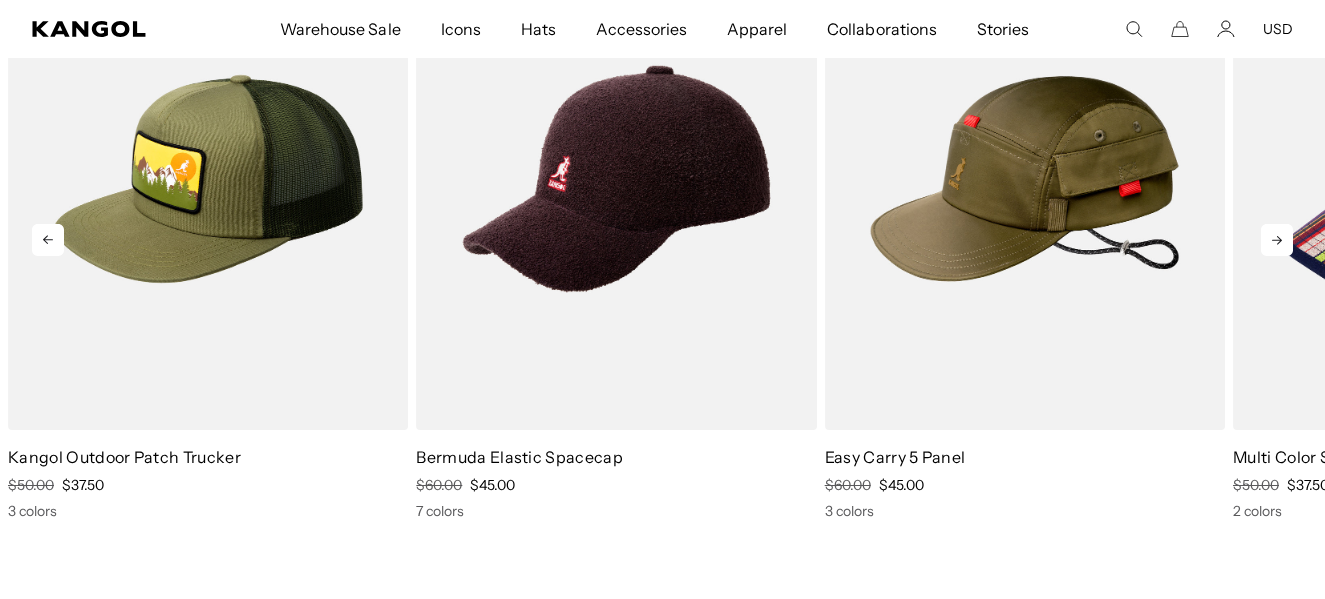 click 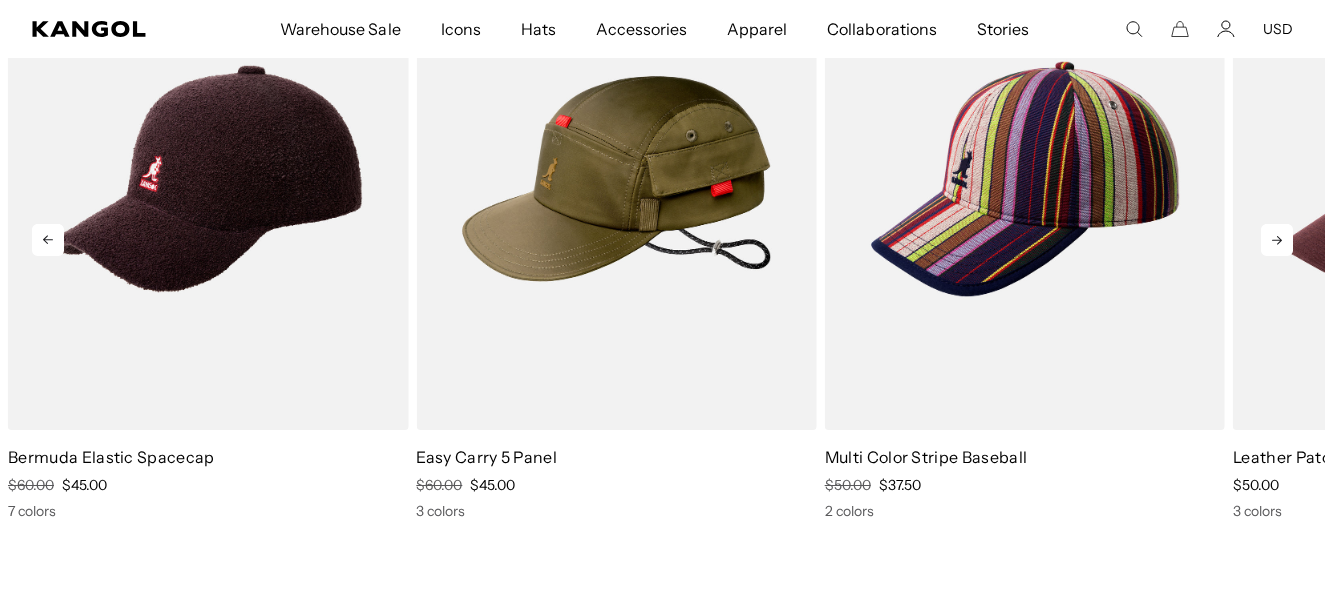 click 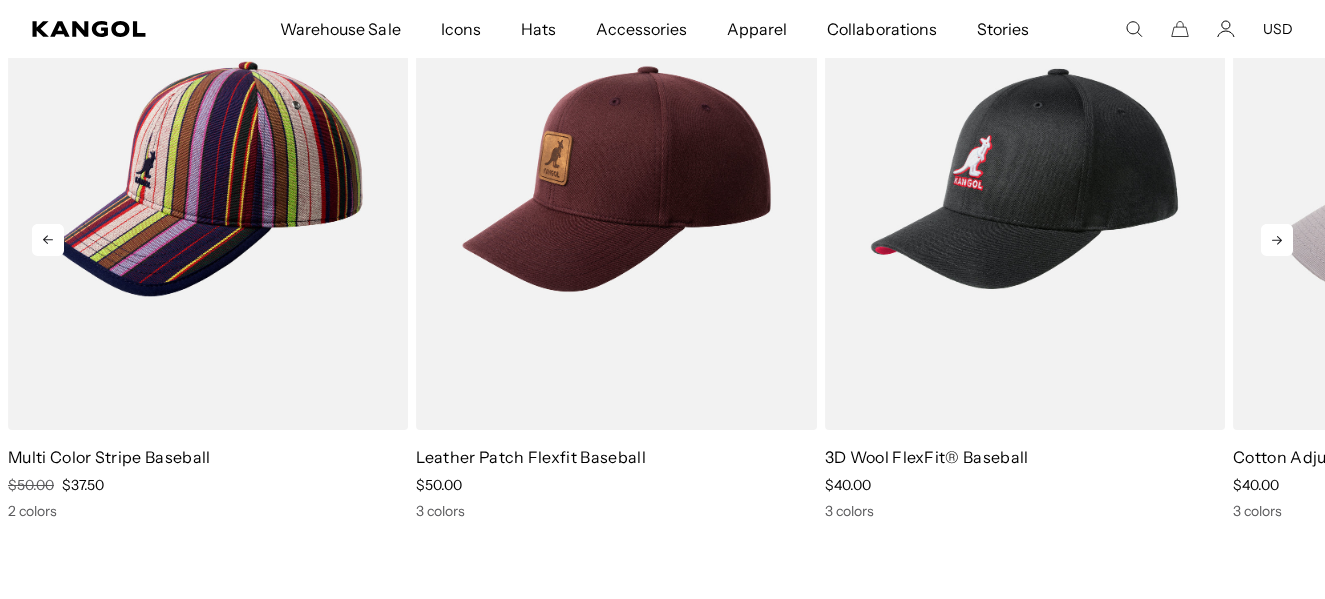 click 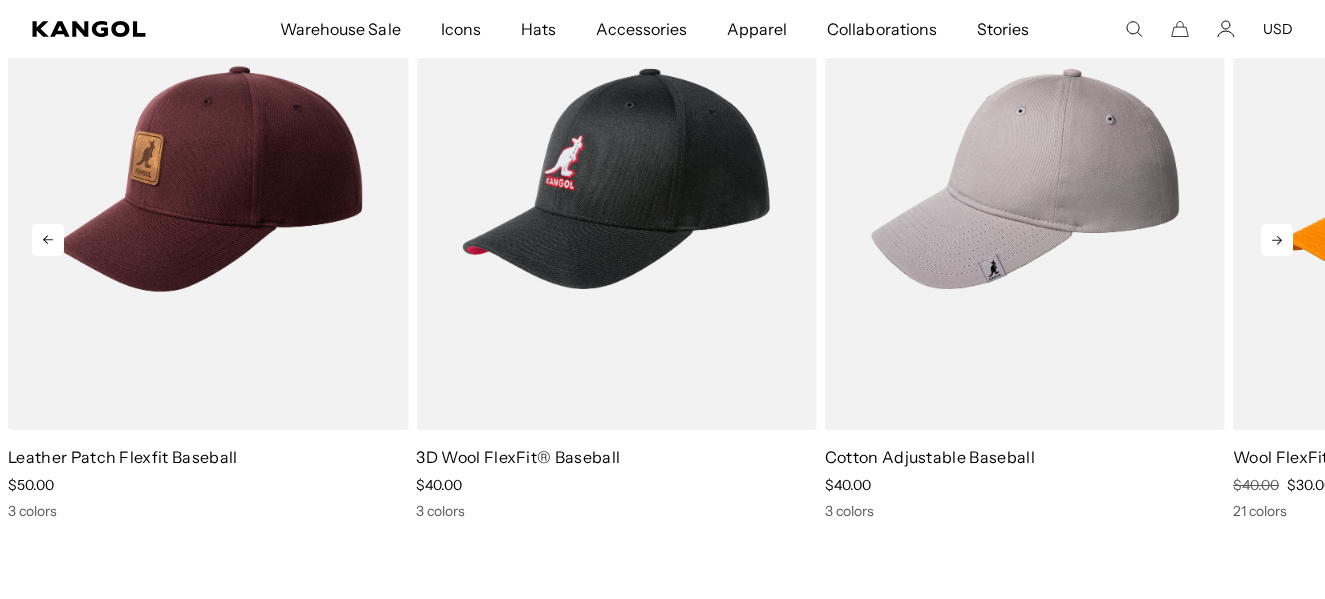 click 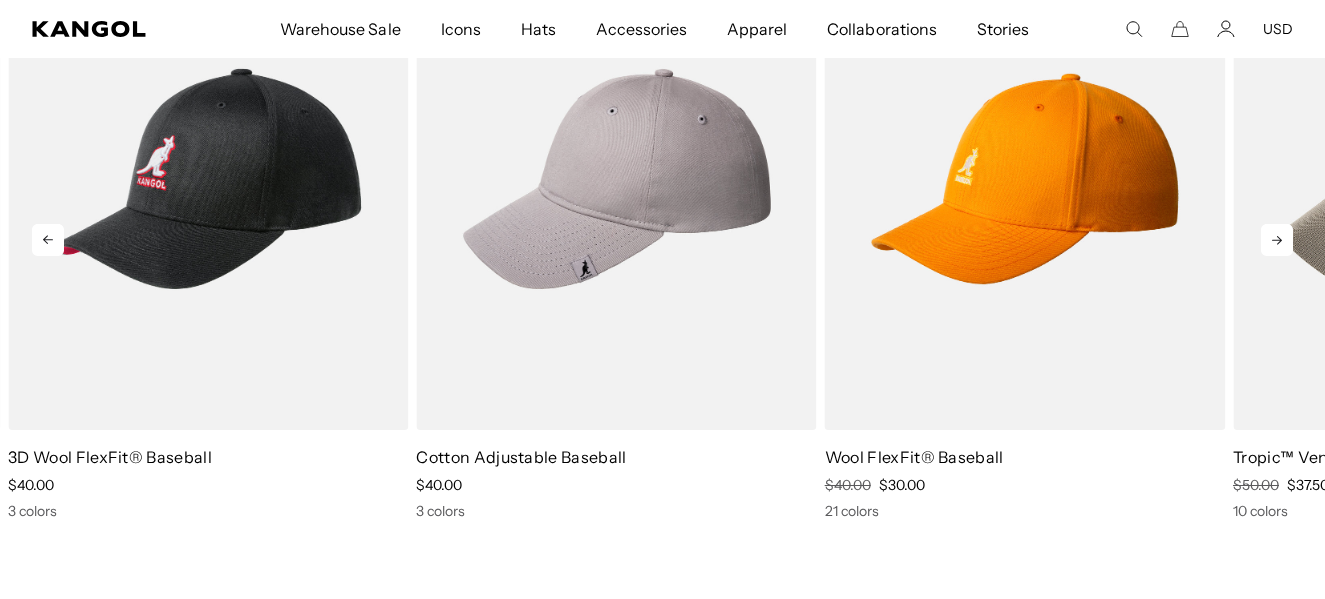 click 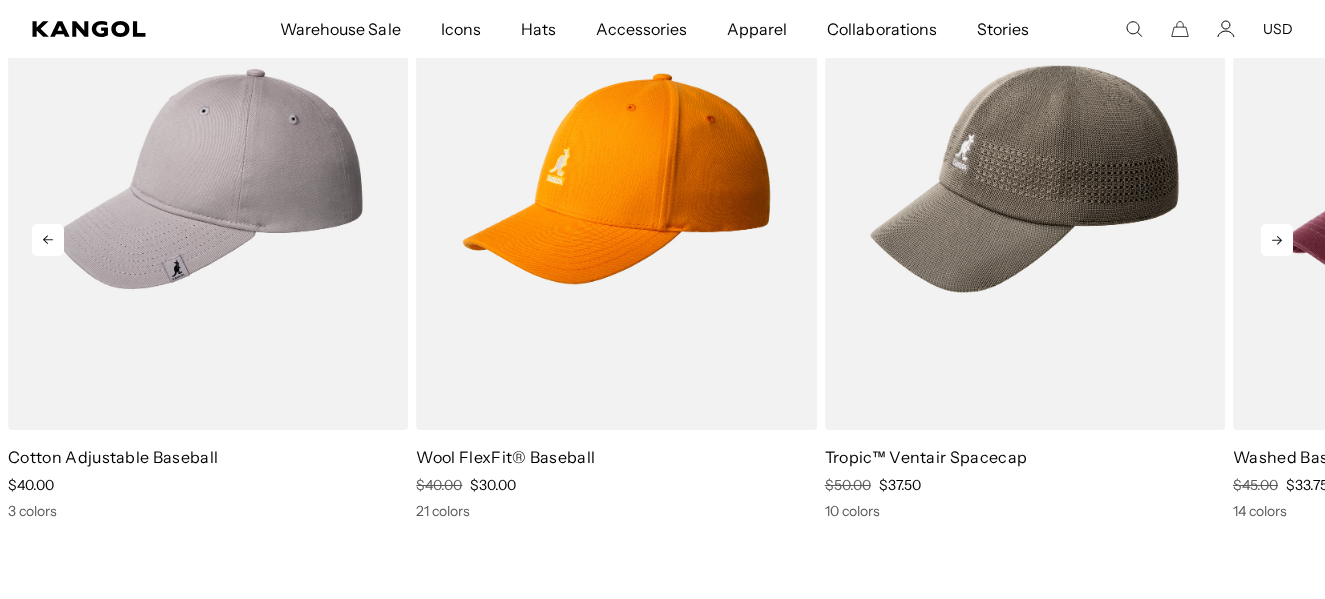 click 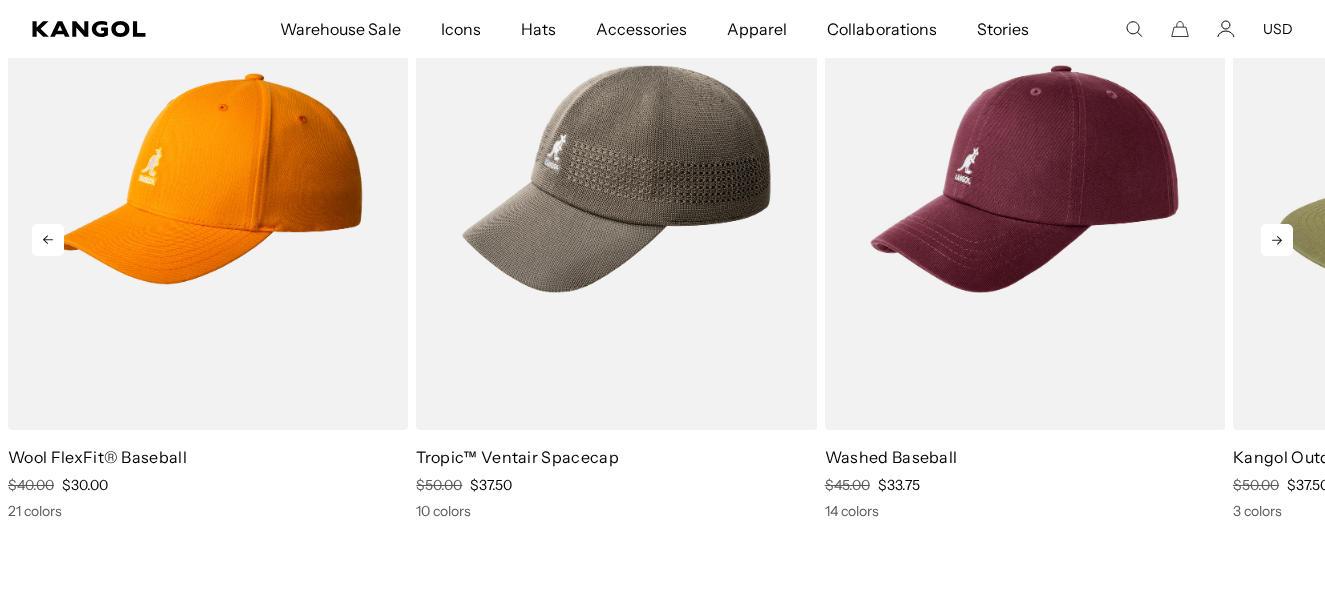 click 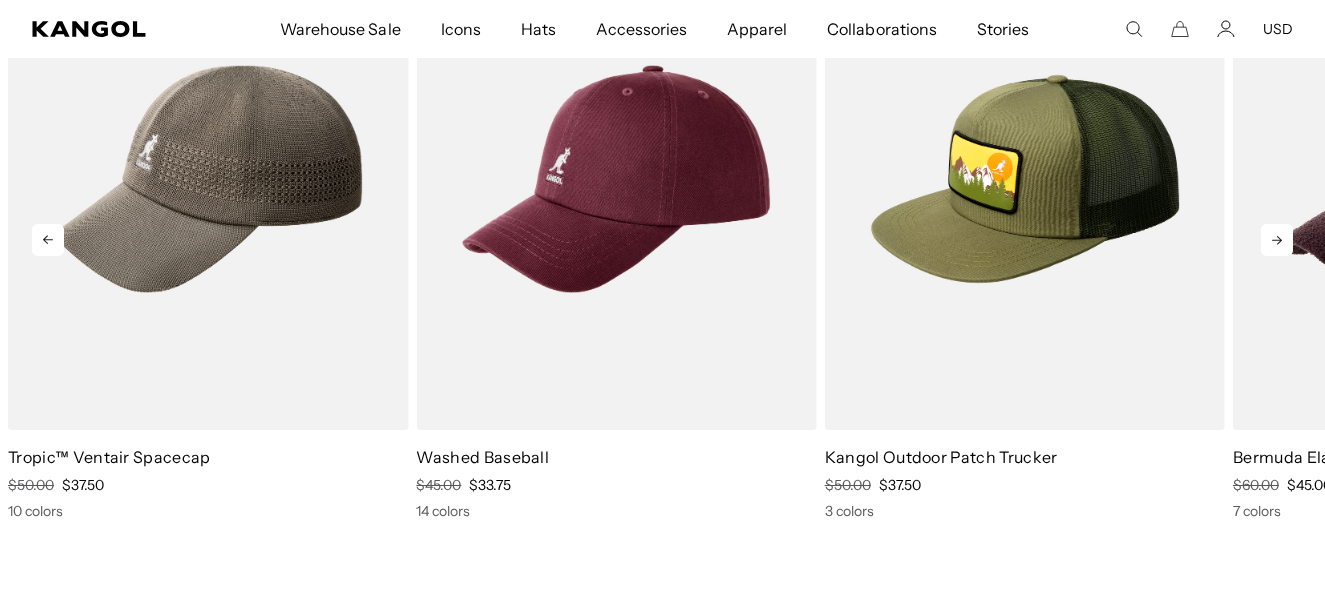 click 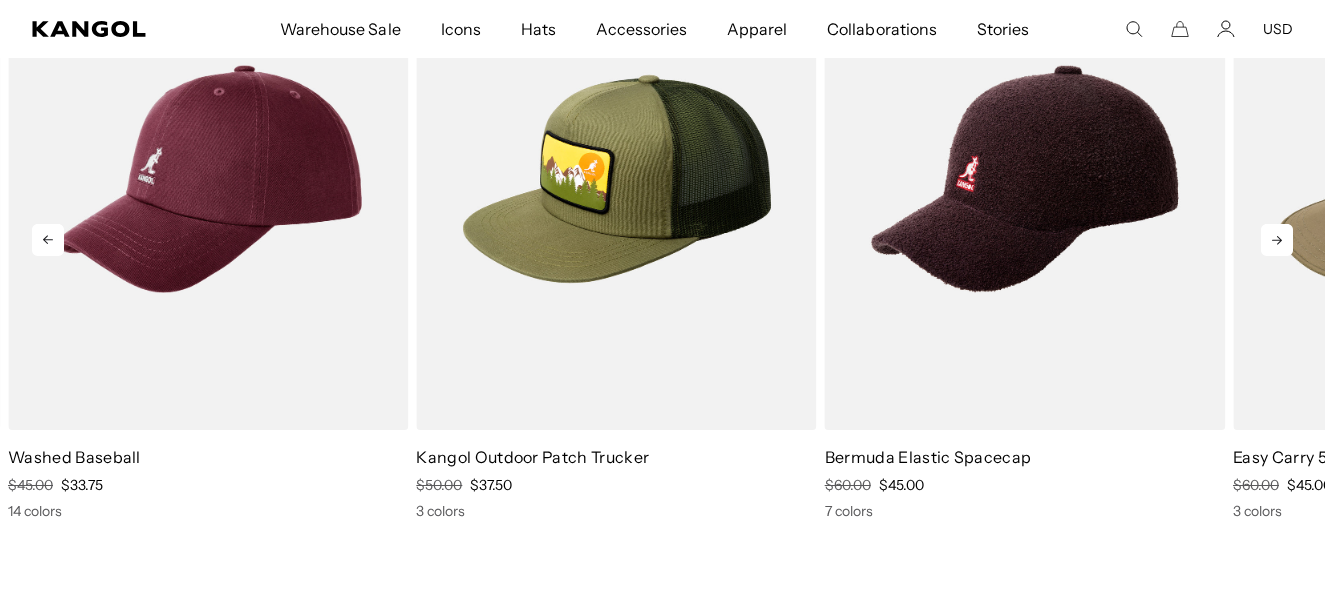 click 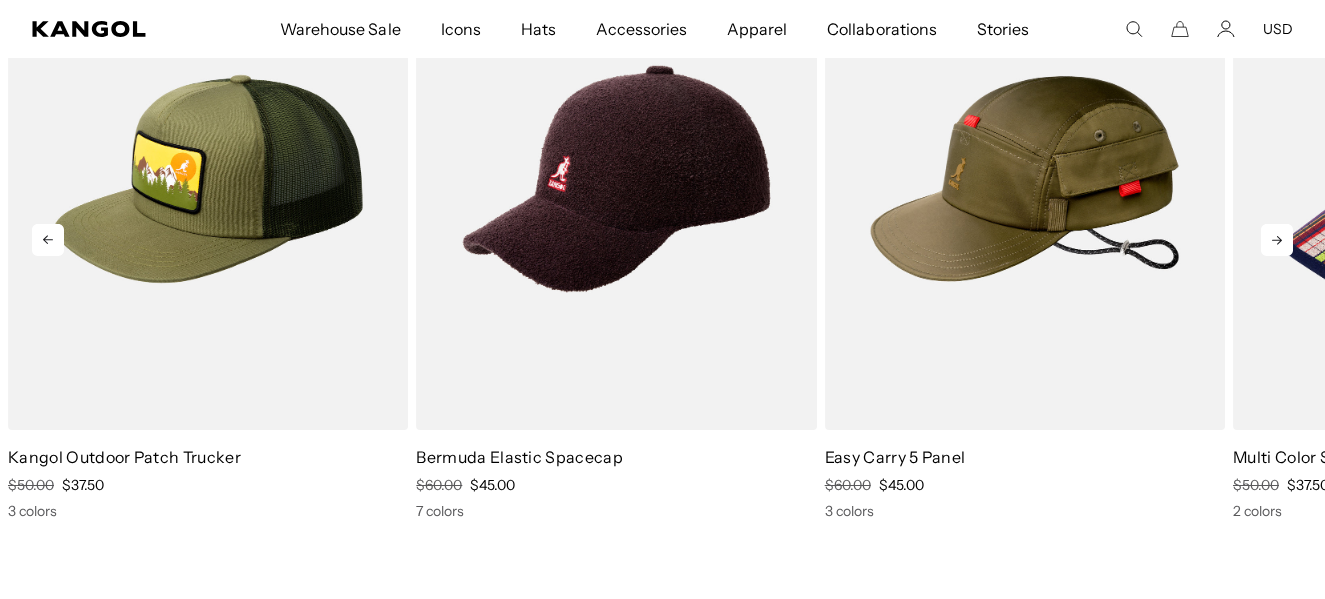 click 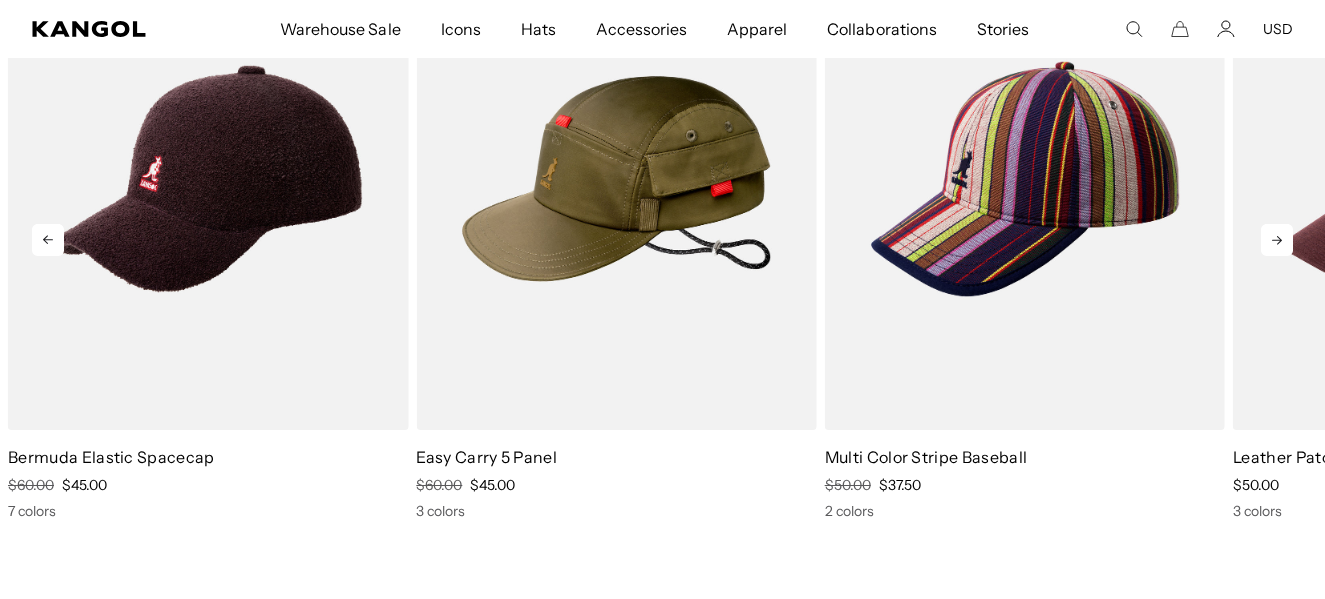 click 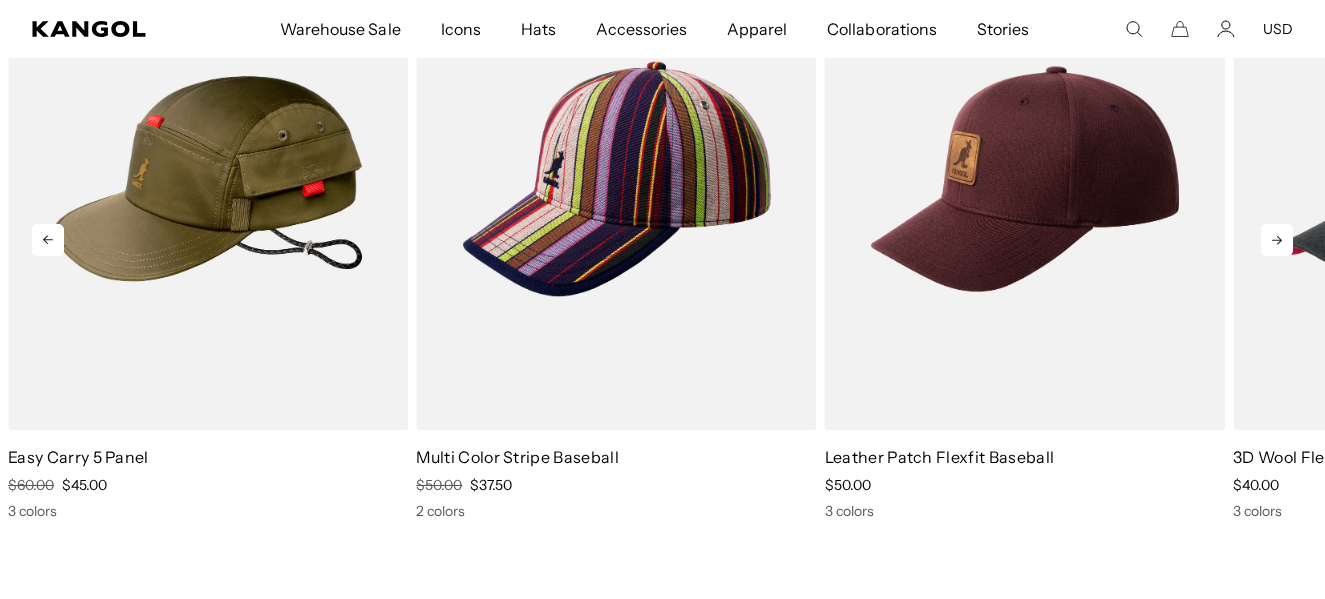 click 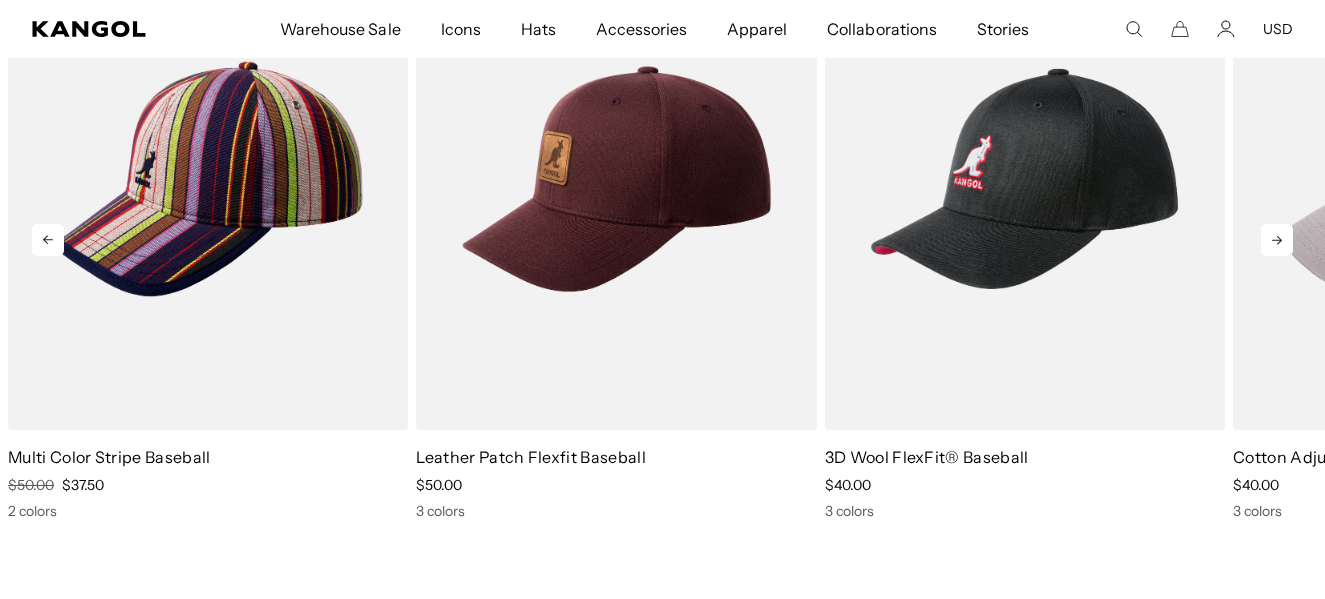 click 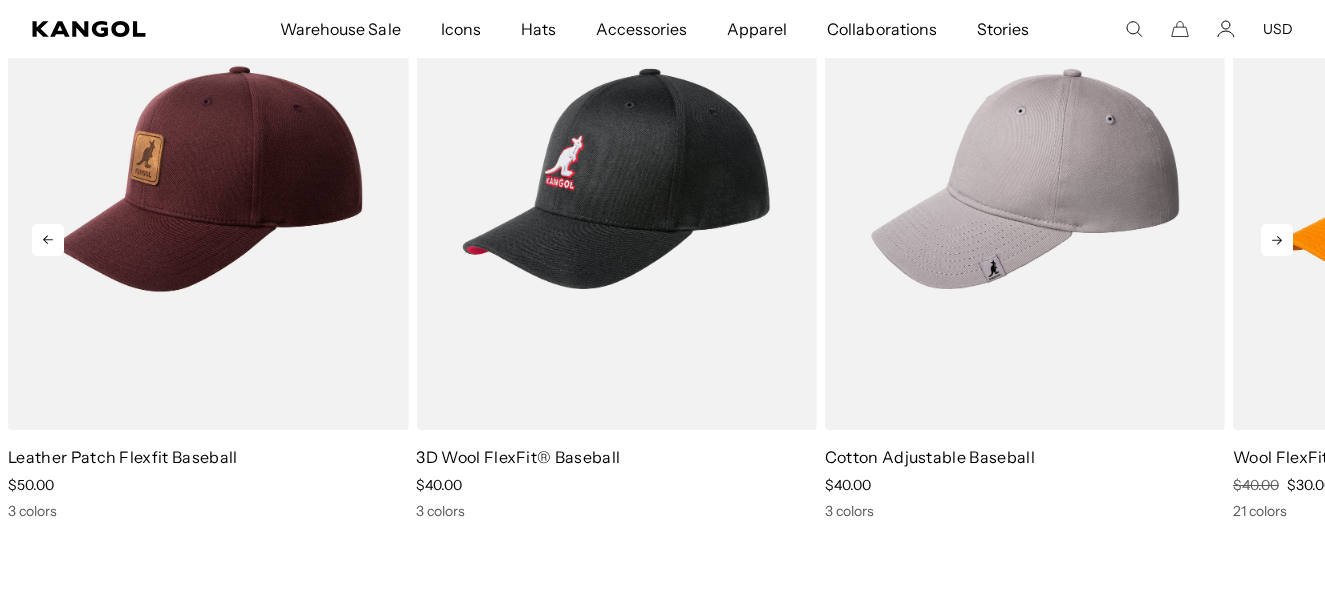 click 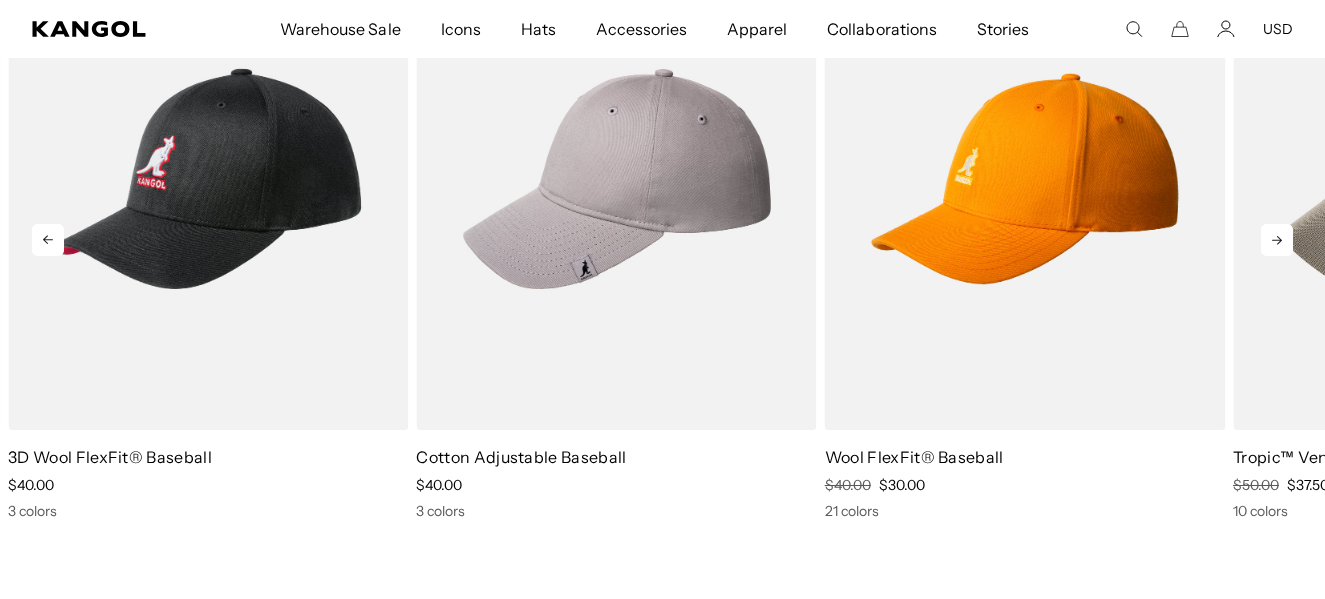click 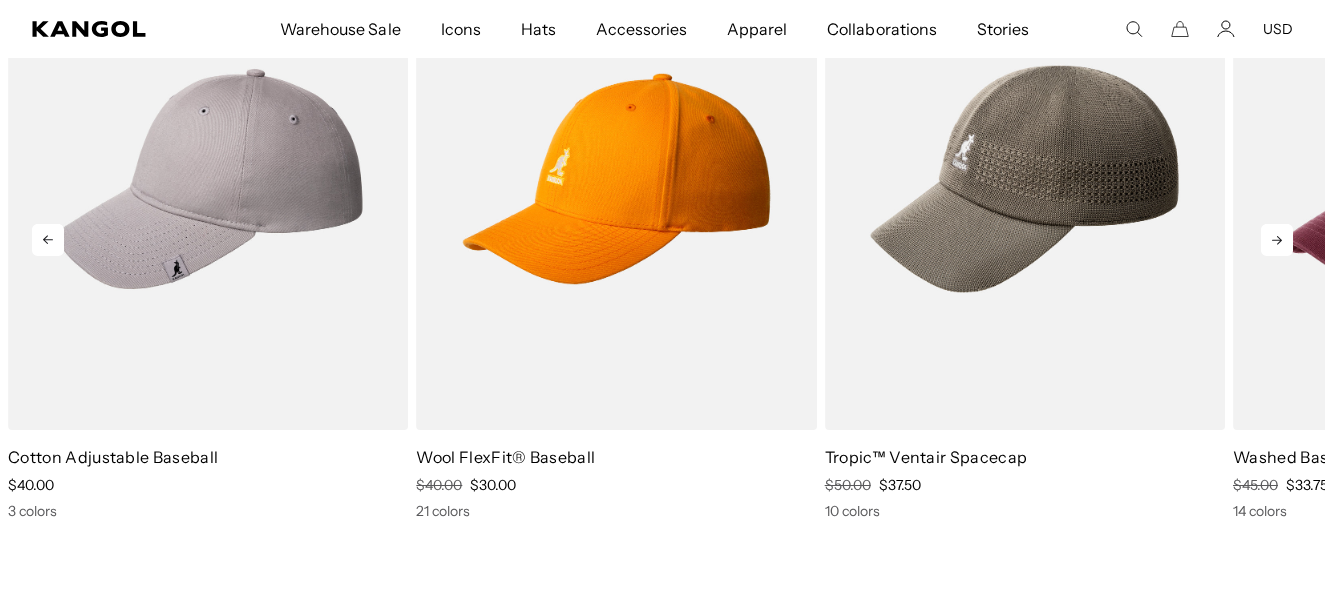 click 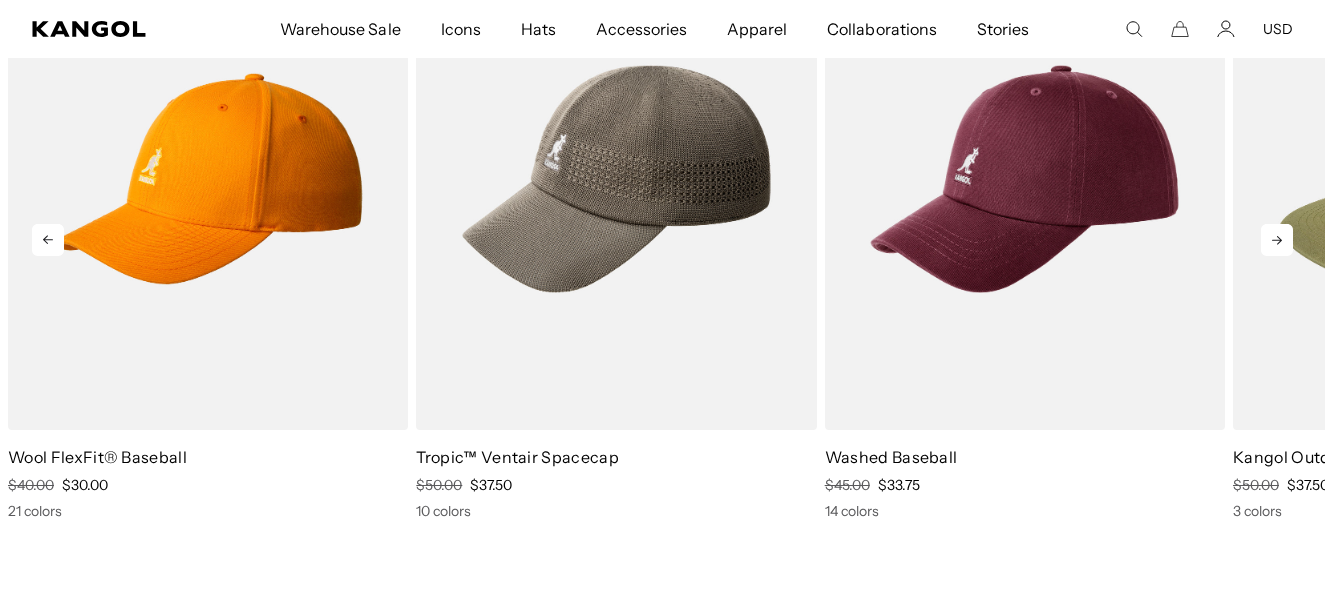 click 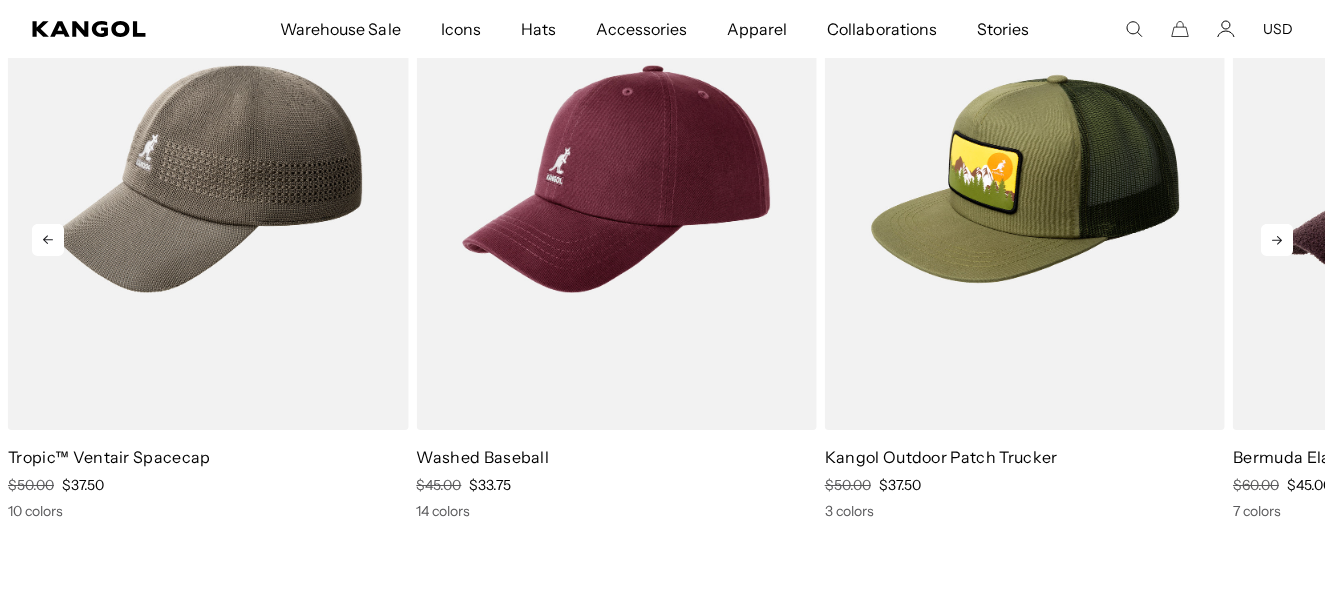 click 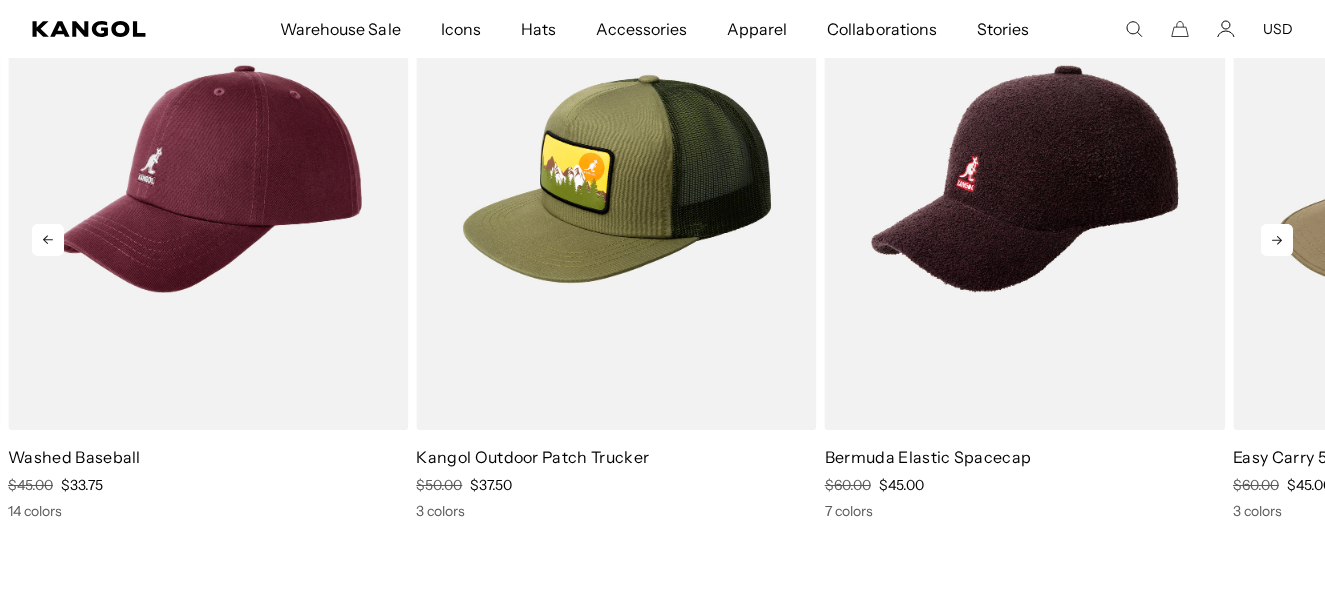 click 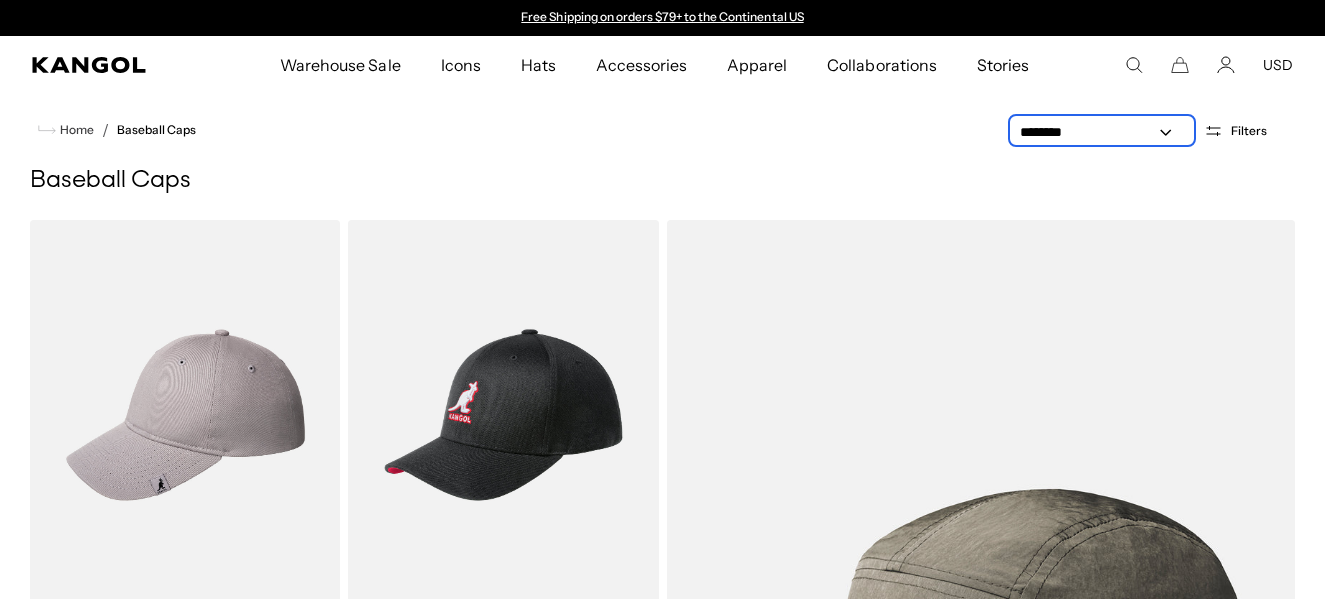 click on "**********" at bounding box center (1102, 132) 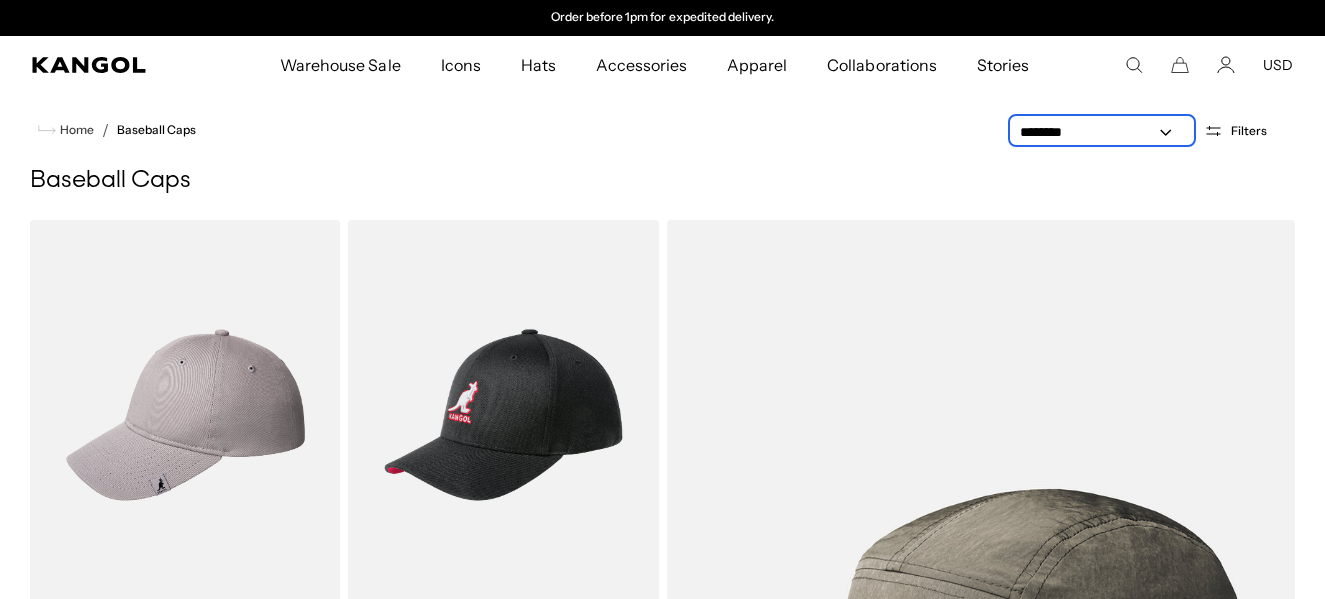 select on "*****" 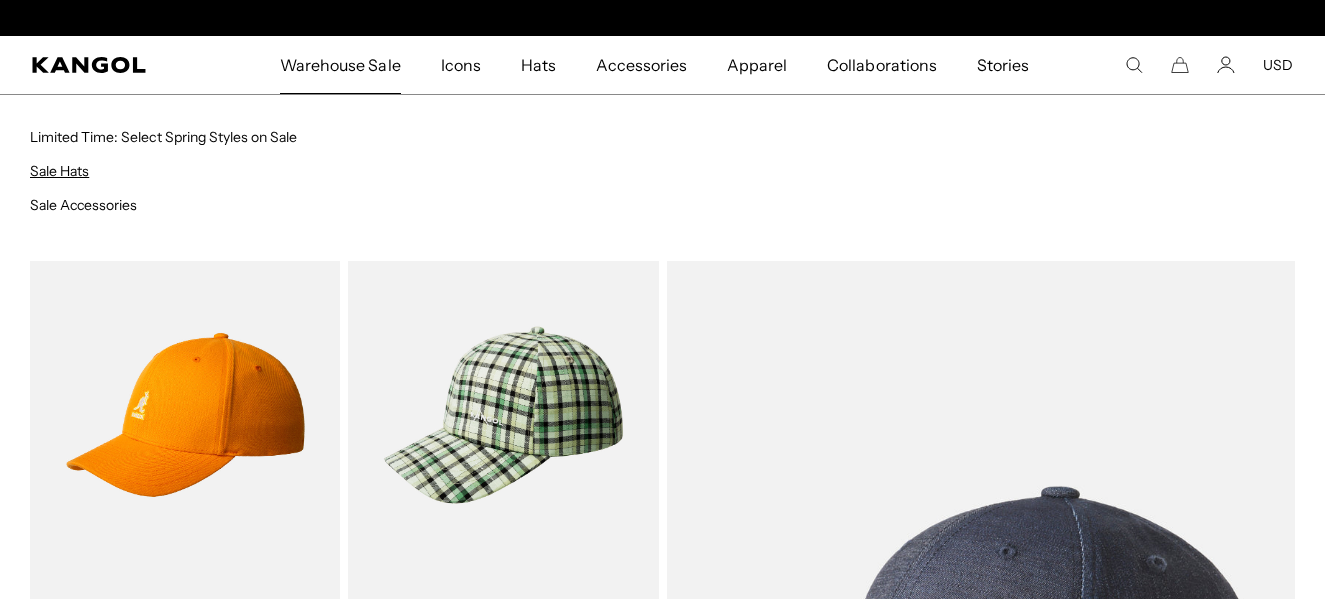 click on "Sale Hats" at bounding box center (59, 171) 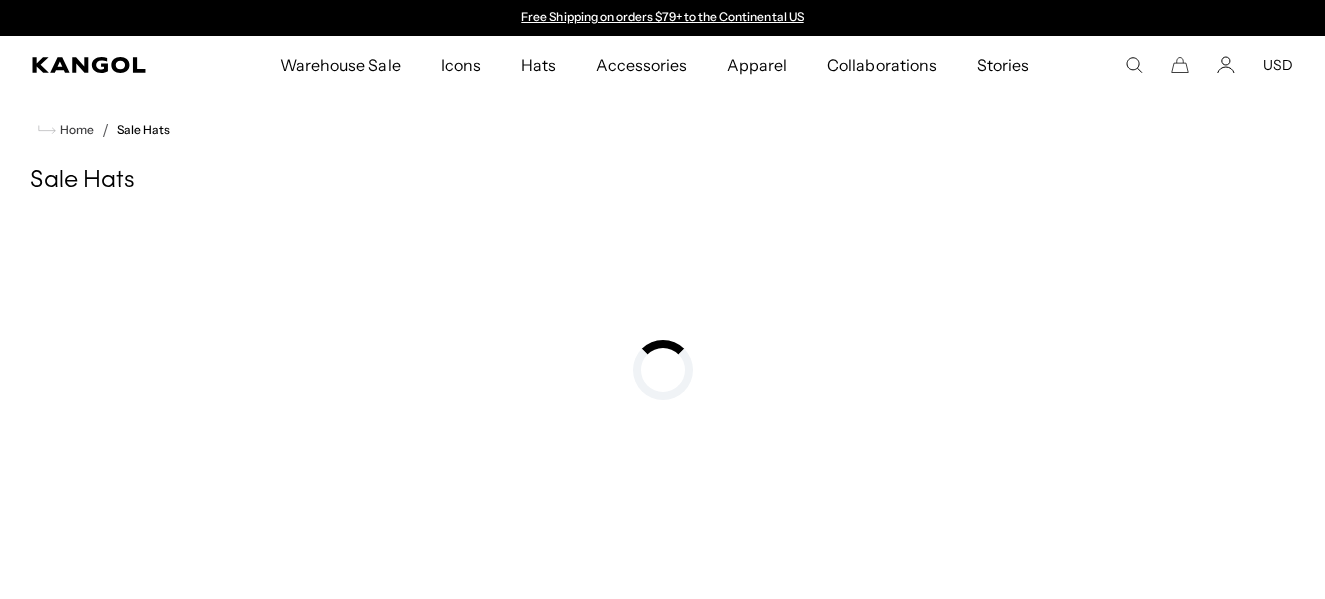 scroll, scrollTop: 0, scrollLeft: 0, axis: both 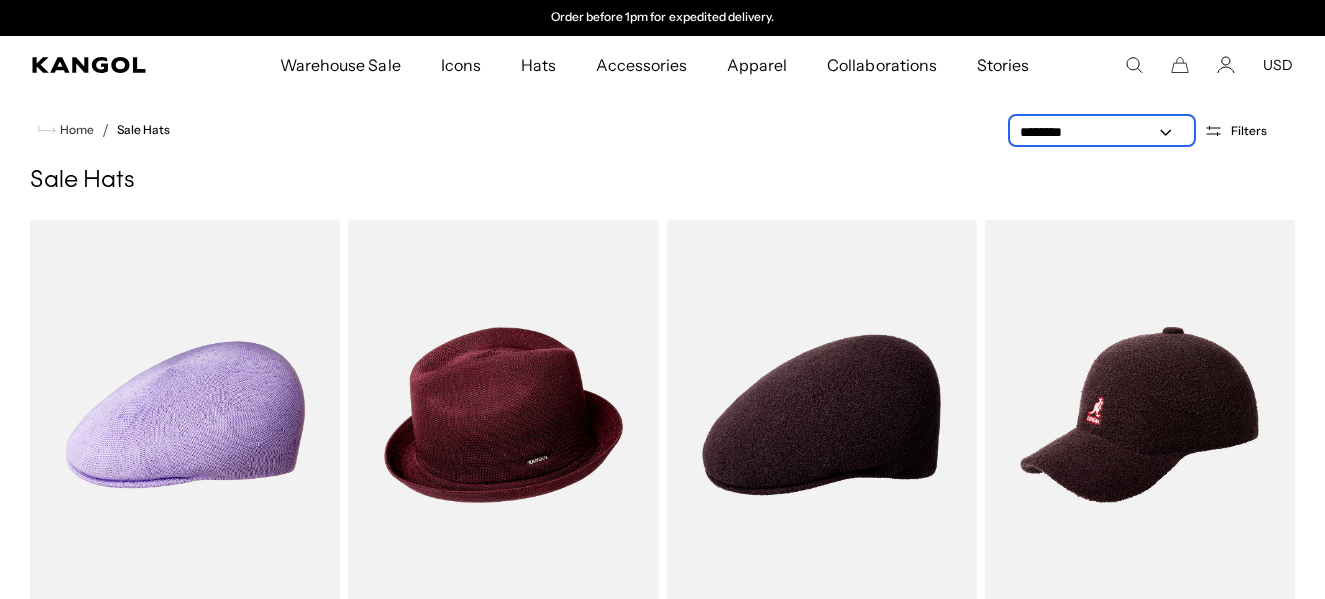 click on "**********" at bounding box center [1102, 132] 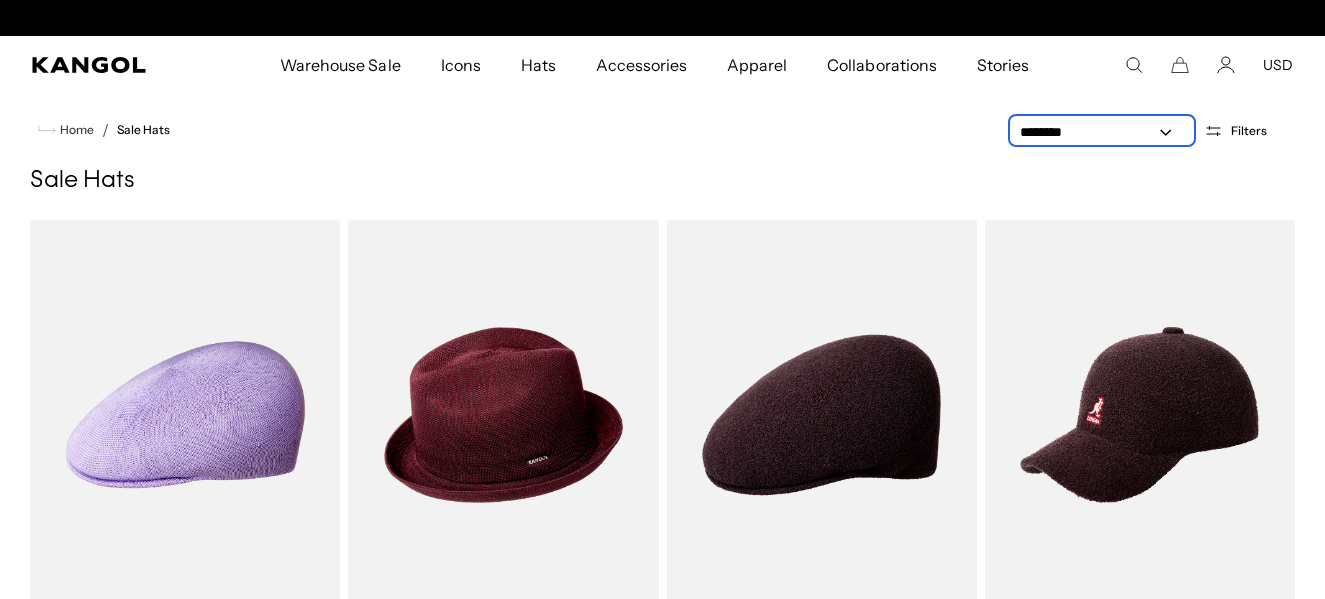 scroll, scrollTop: 0, scrollLeft: 0, axis: both 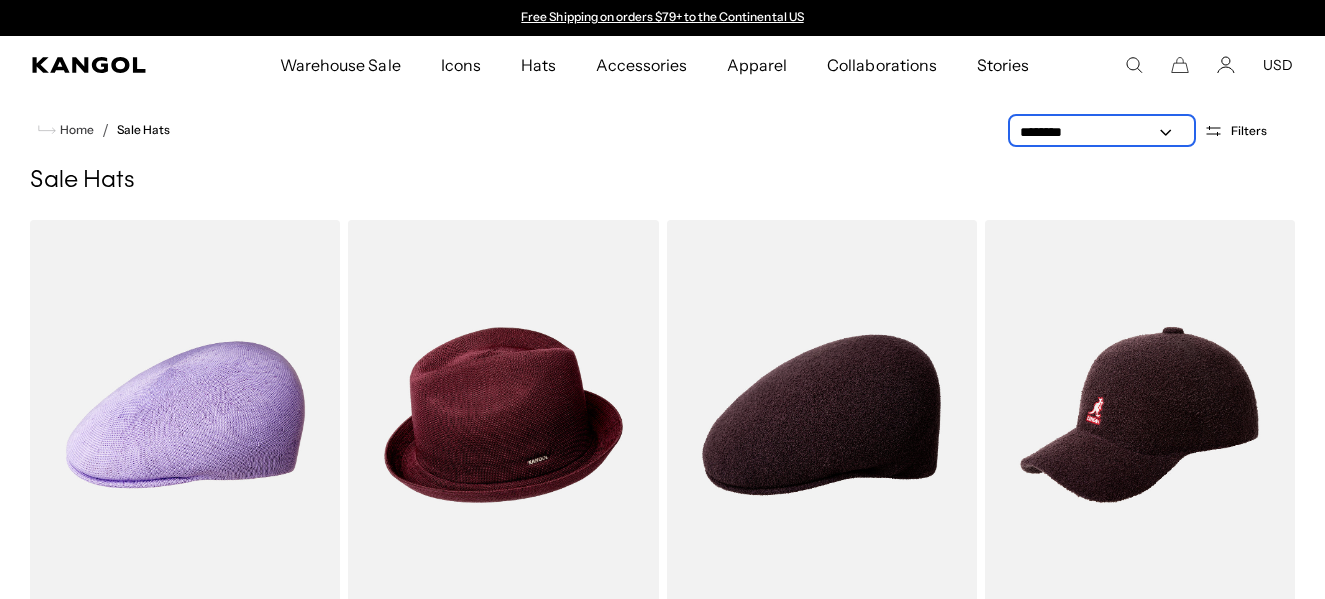 select on "*****" 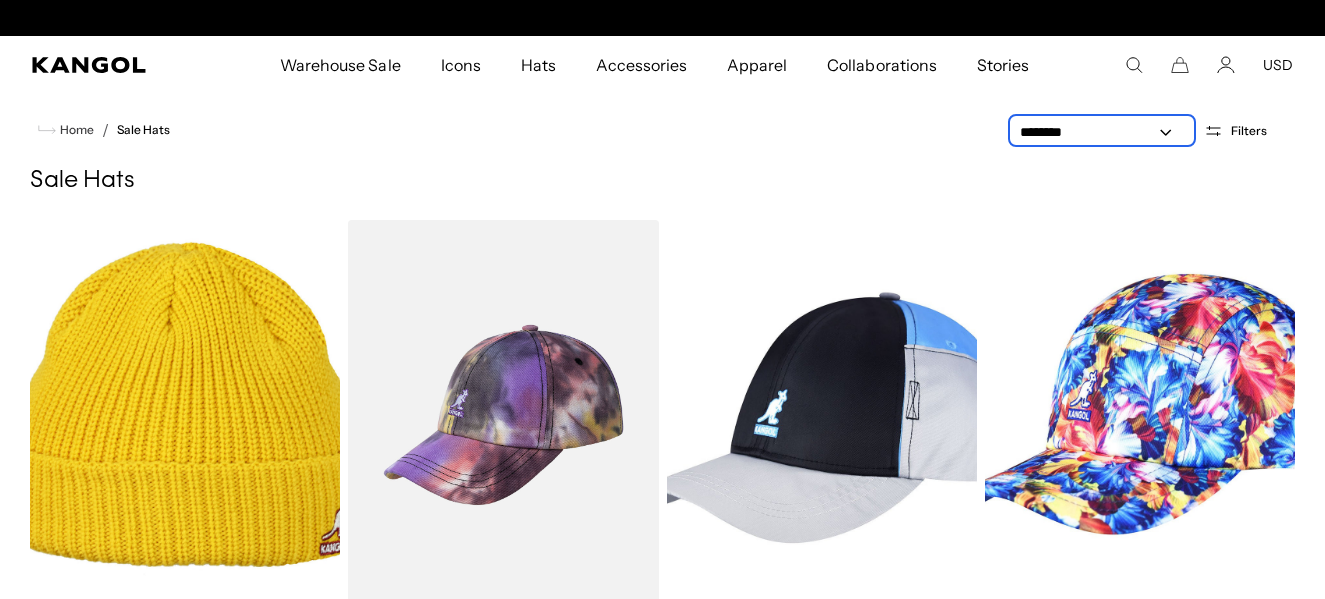 scroll, scrollTop: 0, scrollLeft: 0, axis: both 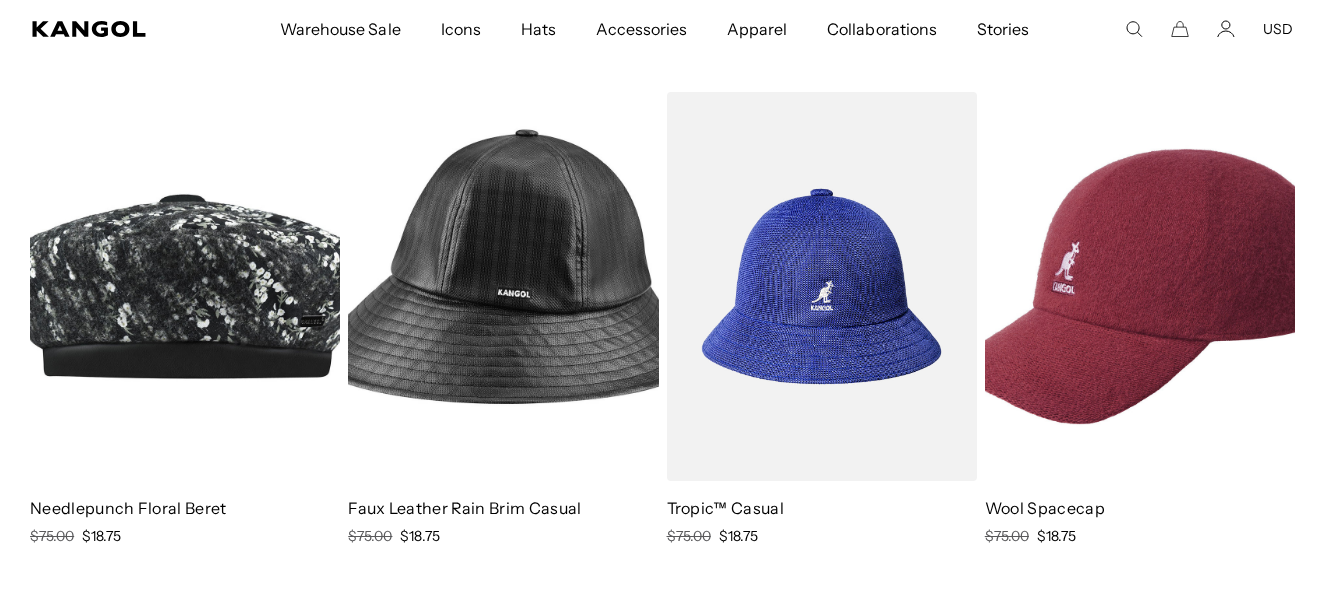 click at bounding box center (1140, 287) 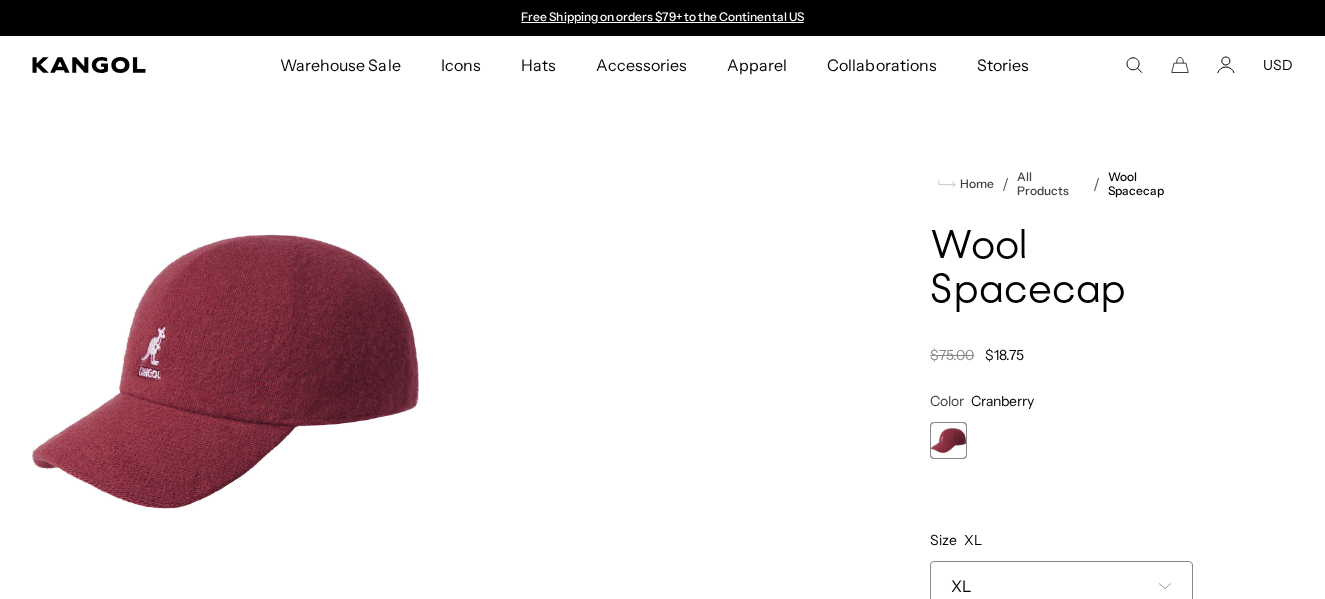 scroll, scrollTop: 0, scrollLeft: 0, axis: both 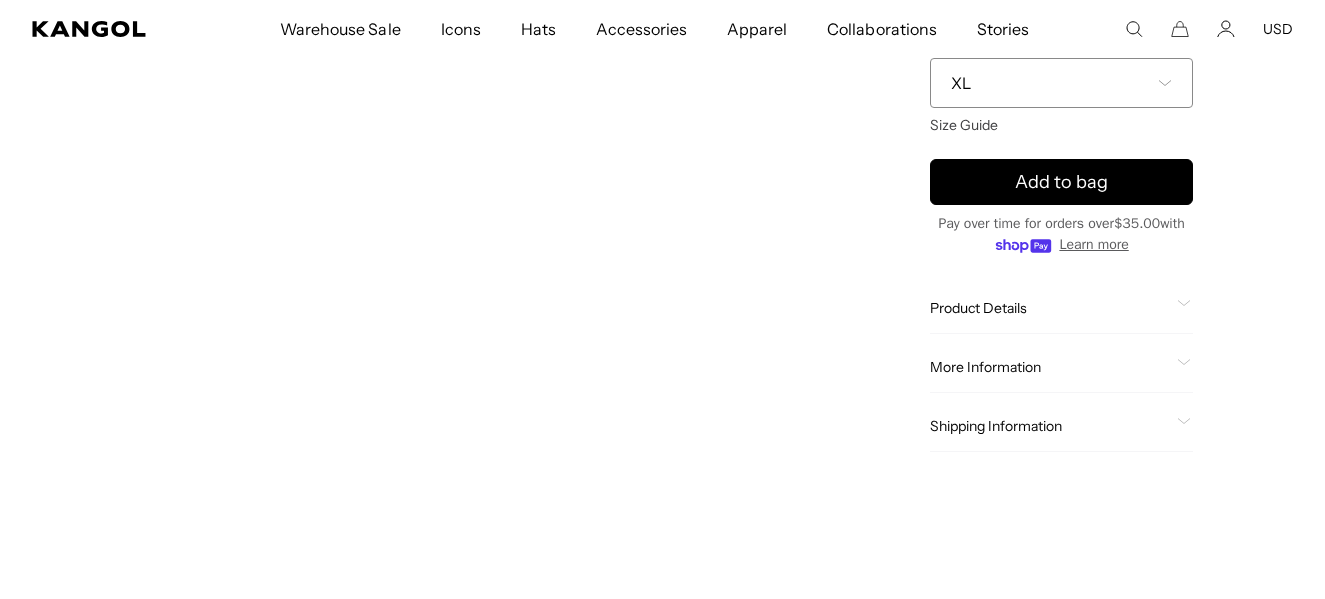 click on "Product Details" 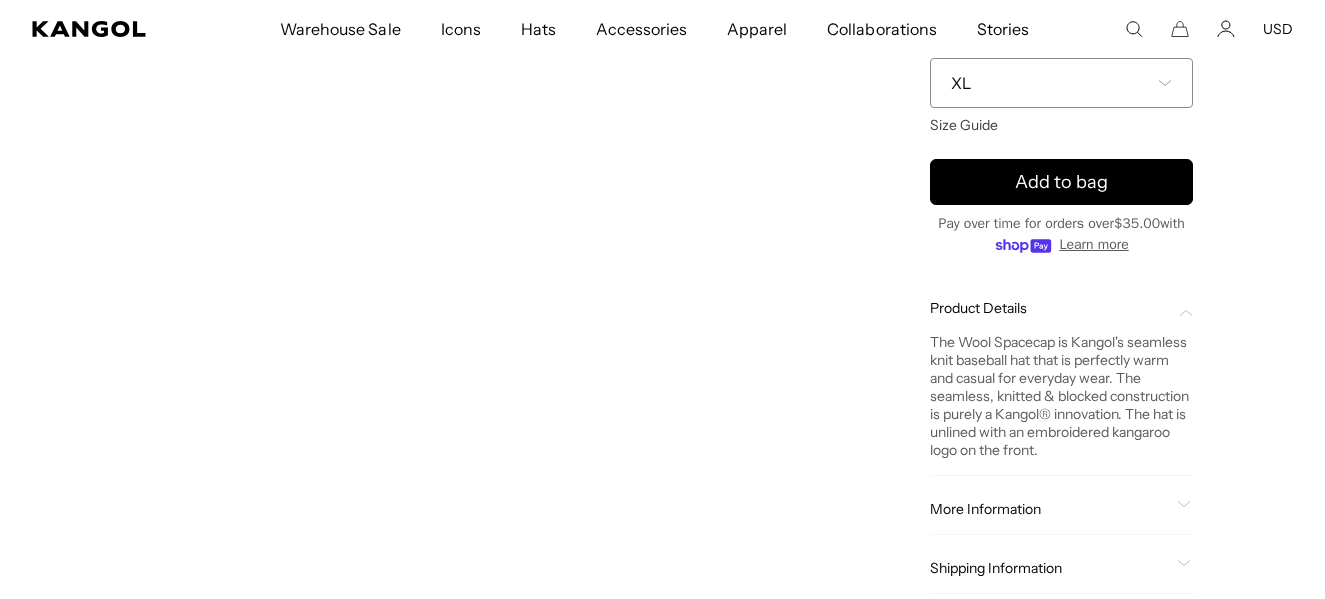 scroll, scrollTop: 0, scrollLeft: 412, axis: horizontal 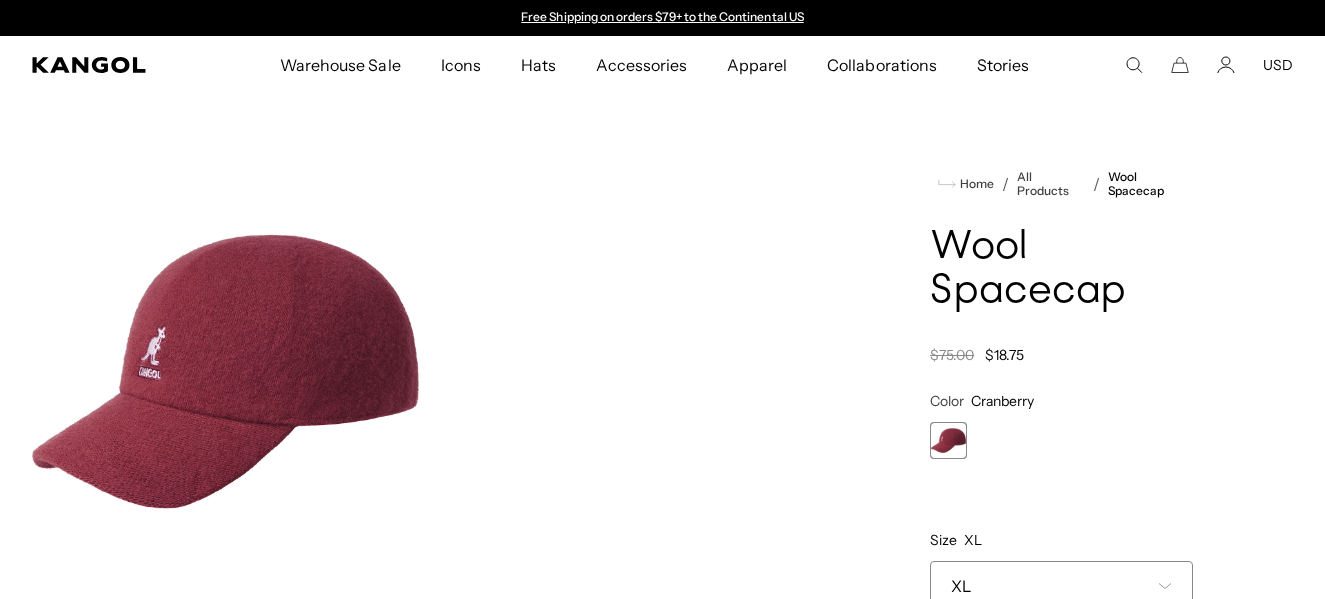 click at bounding box center (225, 372) 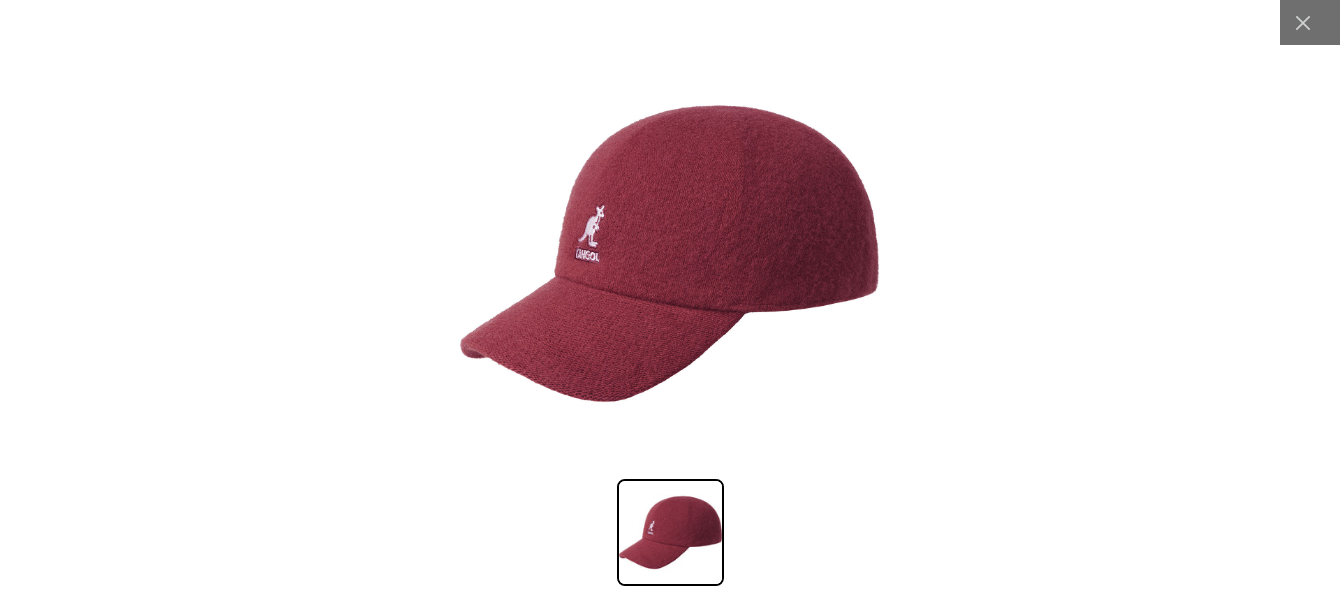 click at bounding box center (669, 253) 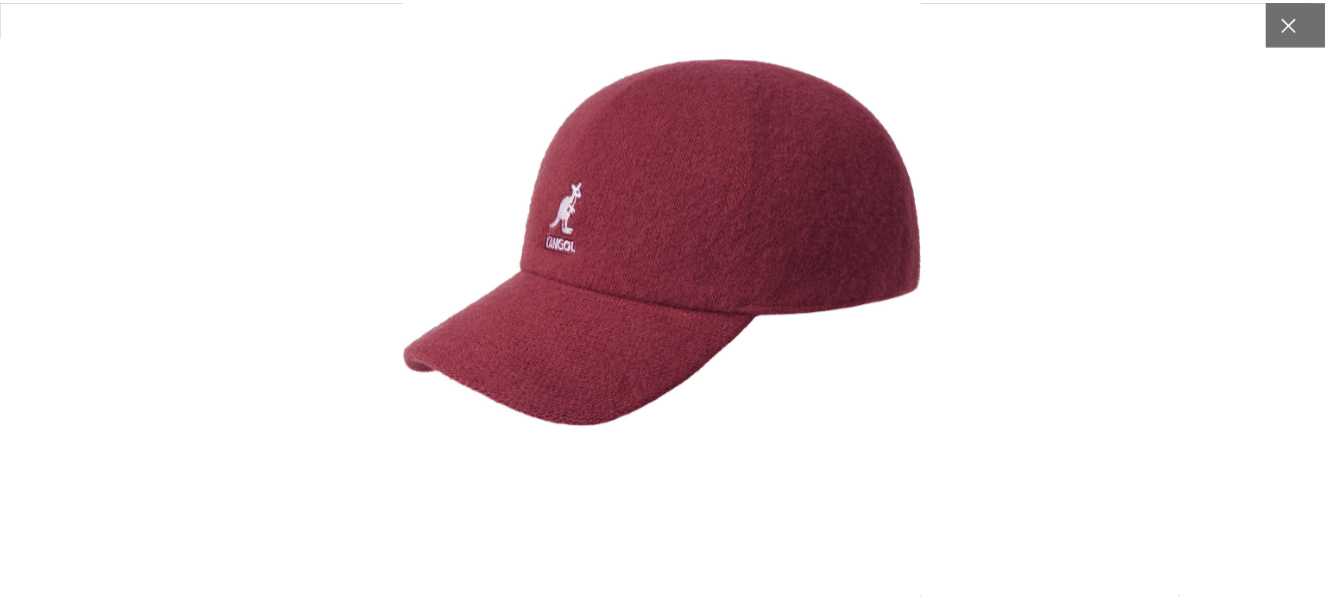 scroll, scrollTop: 0, scrollLeft: 0, axis: both 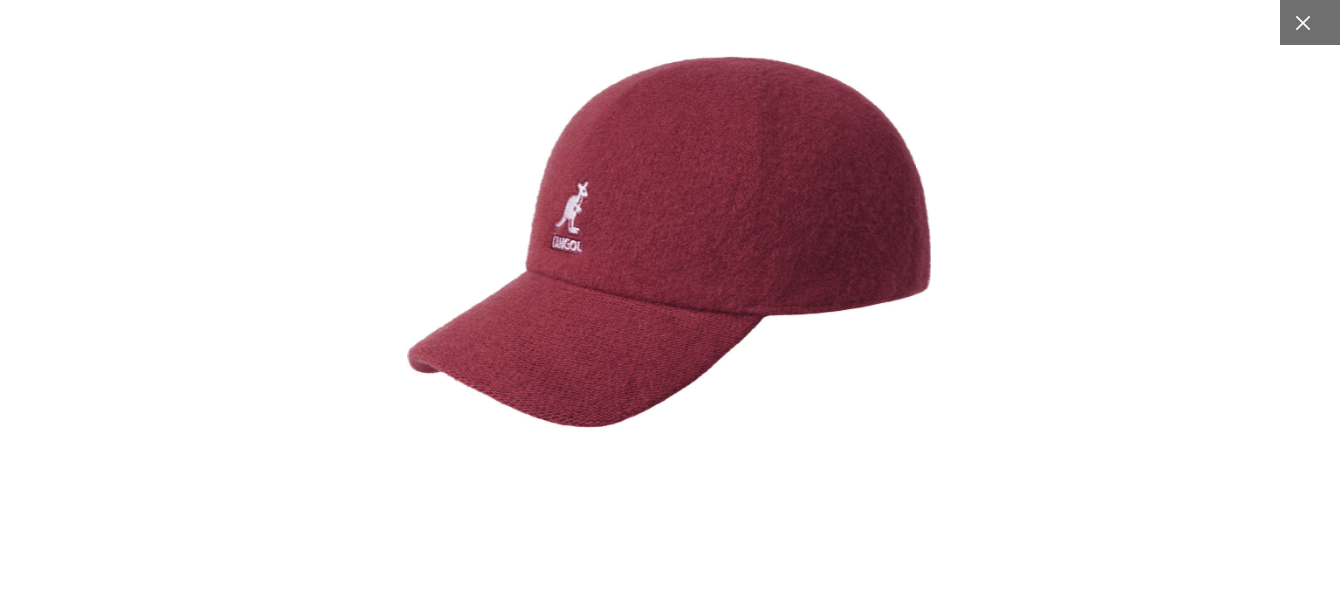 click 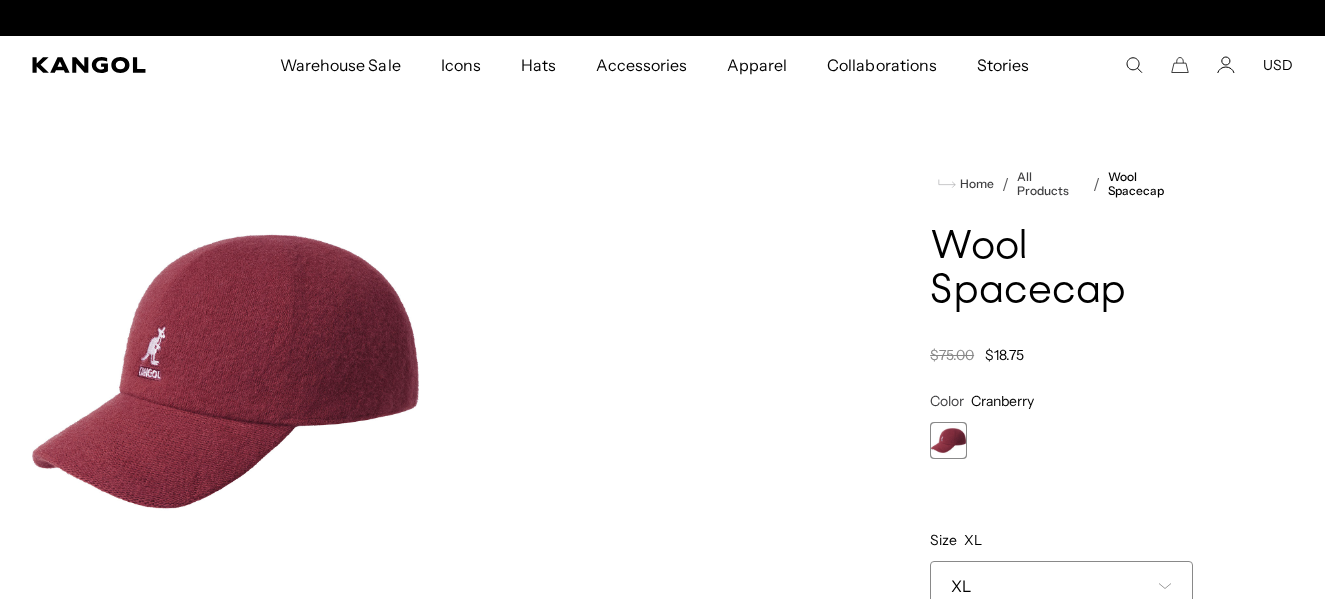 scroll, scrollTop: 0, scrollLeft: 412, axis: horizontal 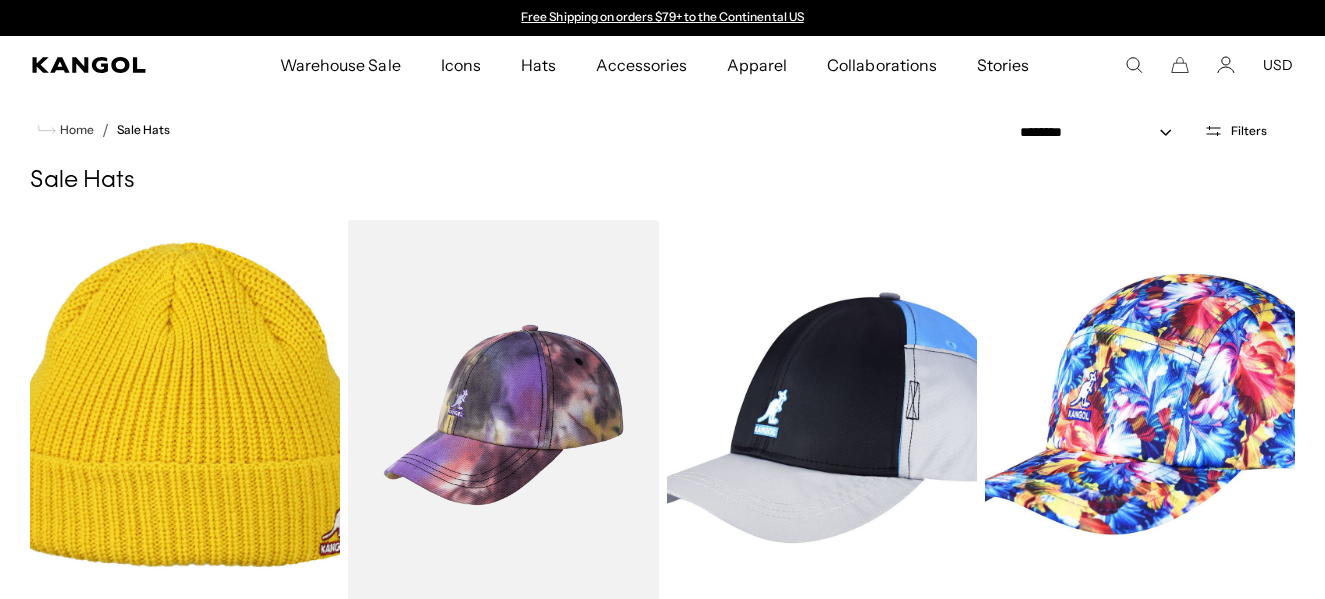 select on "*****" 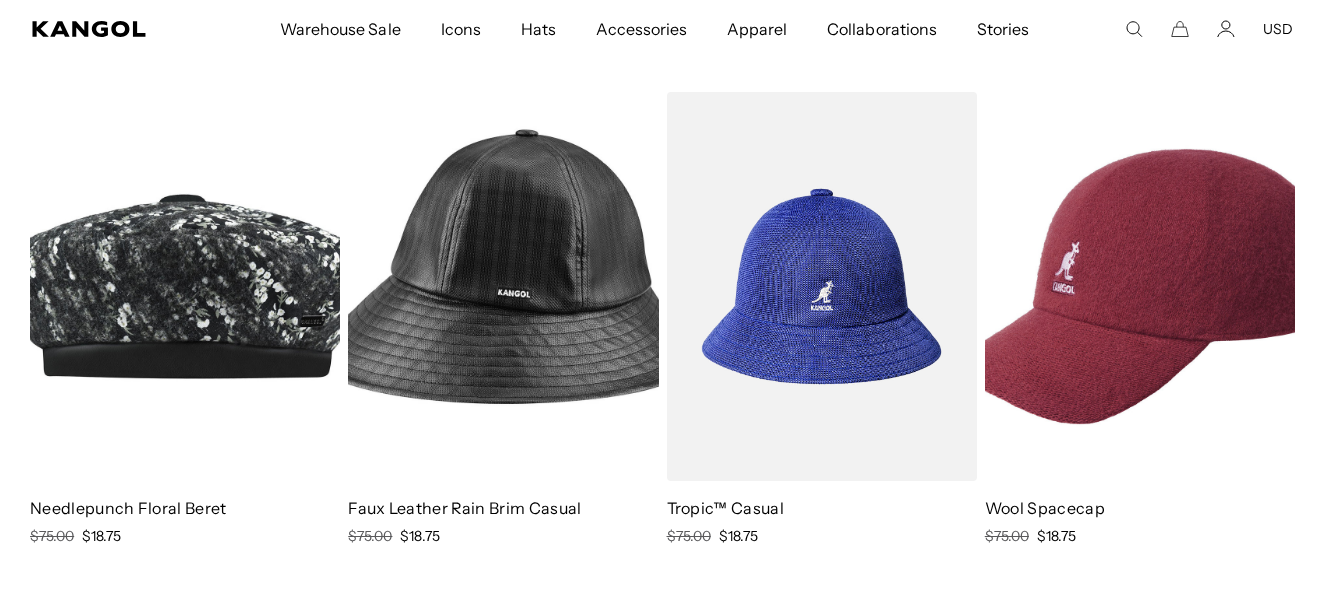 scroll, scrollTop: 0, scrollLeft: 0, axis: both 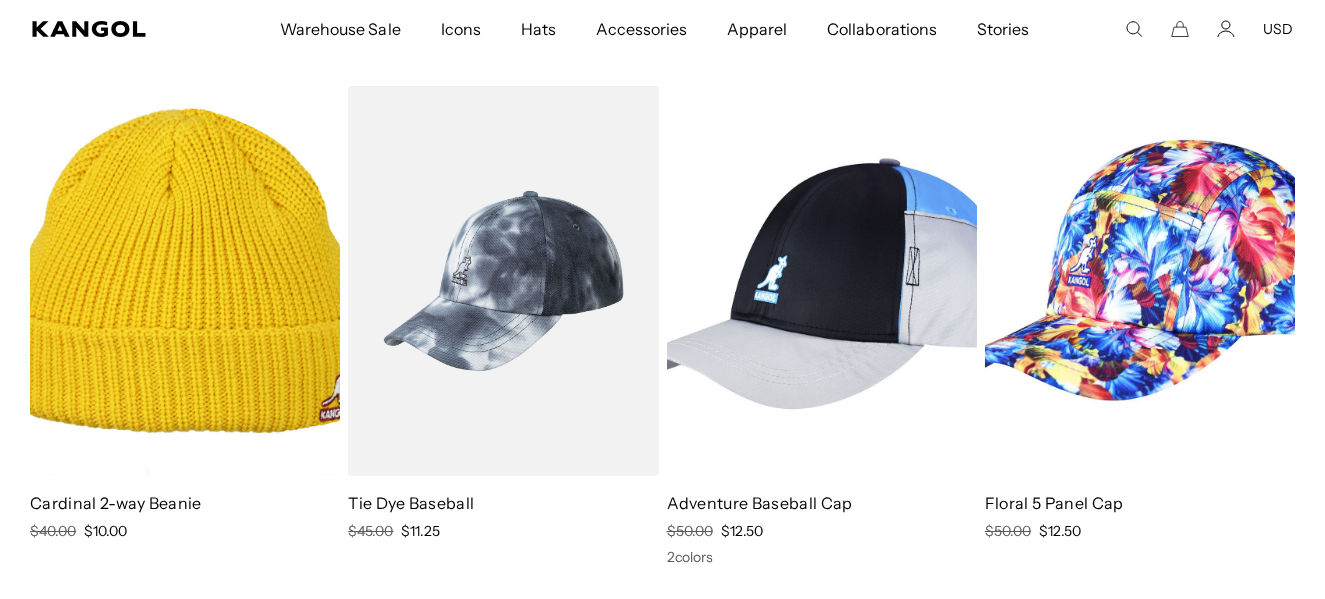 click at bounding box center [503, 281] 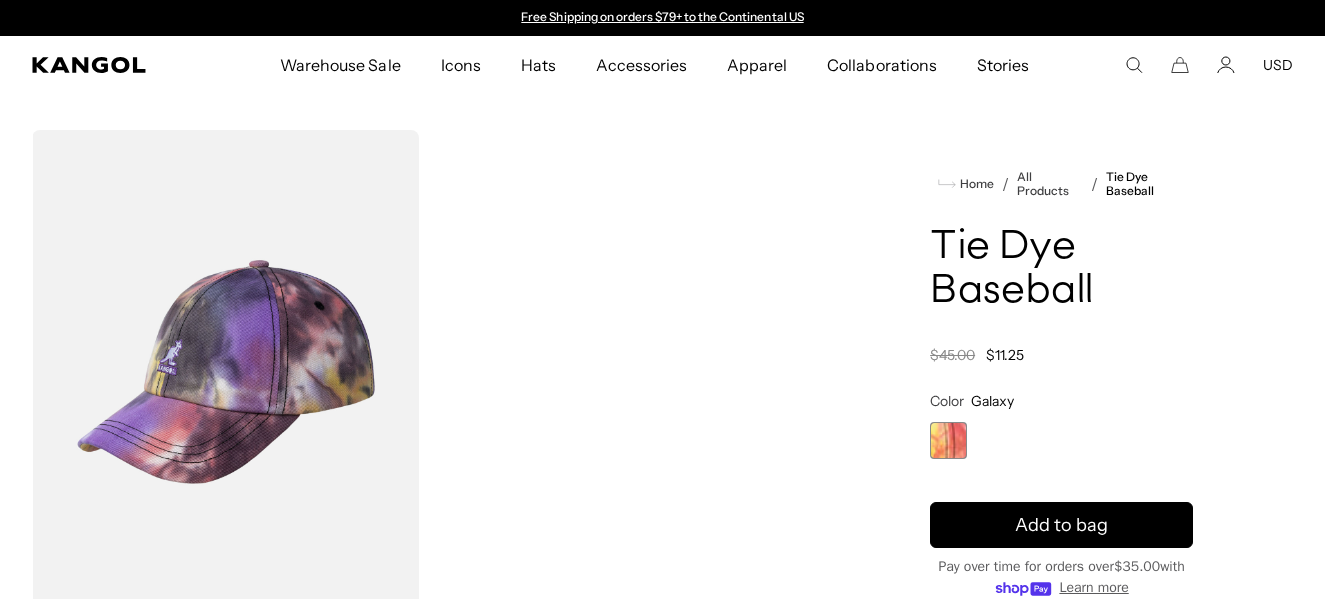 scroll, scrollTop: 0, scrollLeft: 0, axis: both 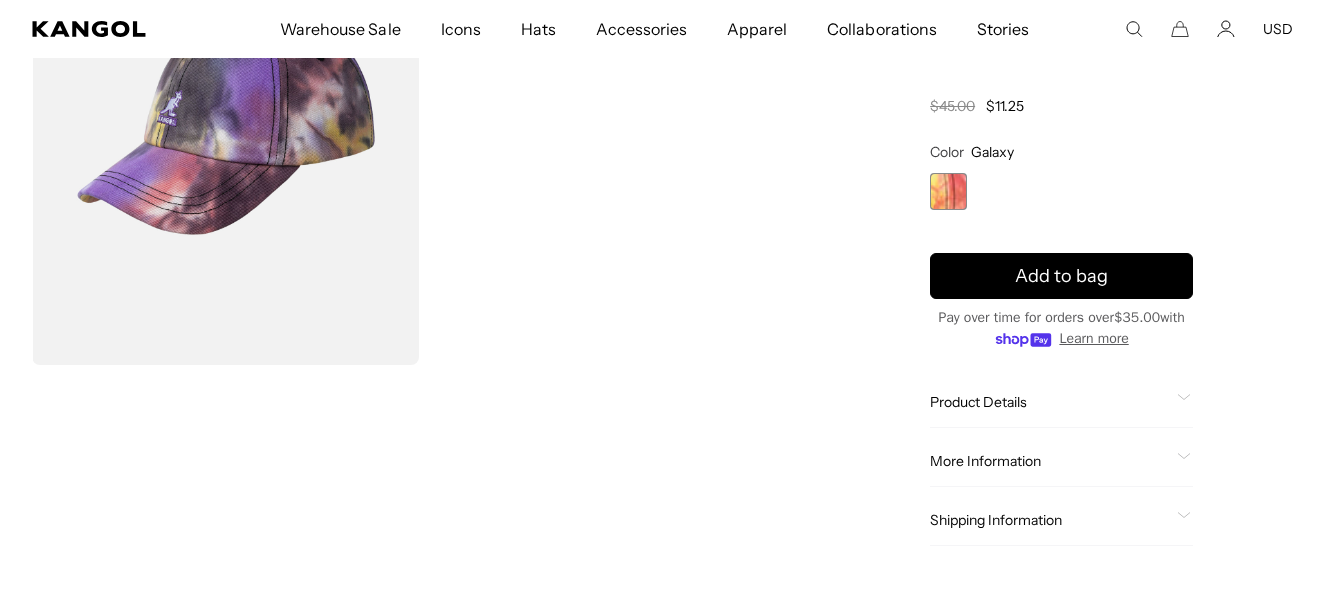 click on "Product Details" 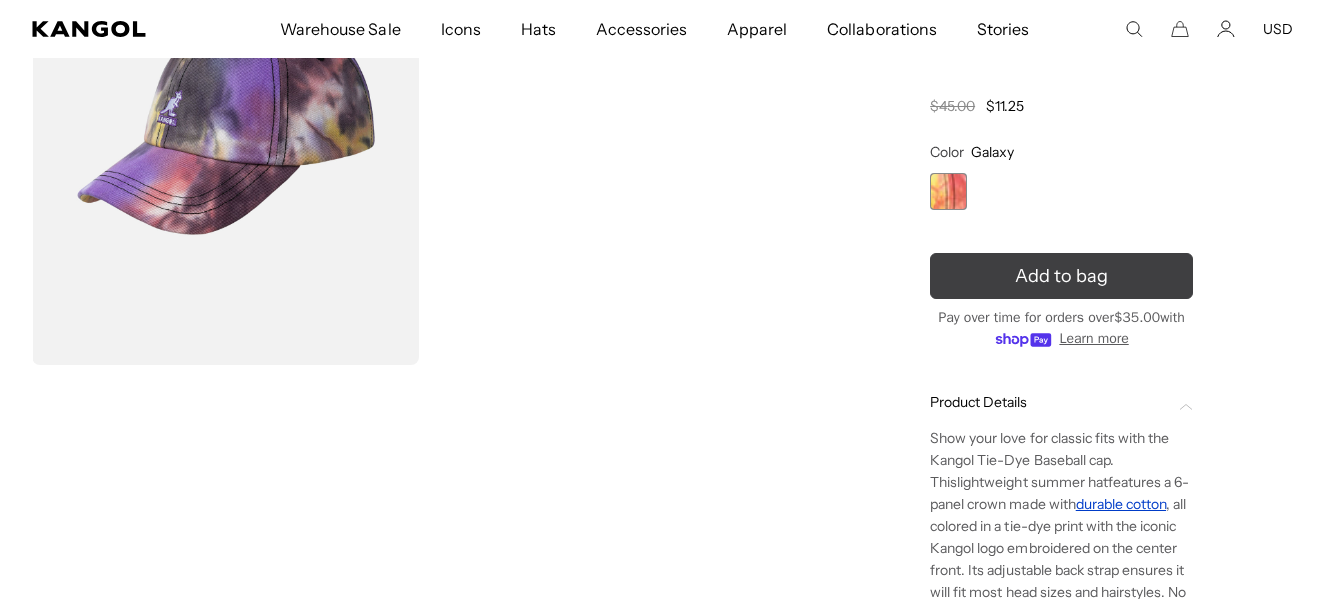 scroll, scrollTop: 0, scrollLeft: 0, axis: both 